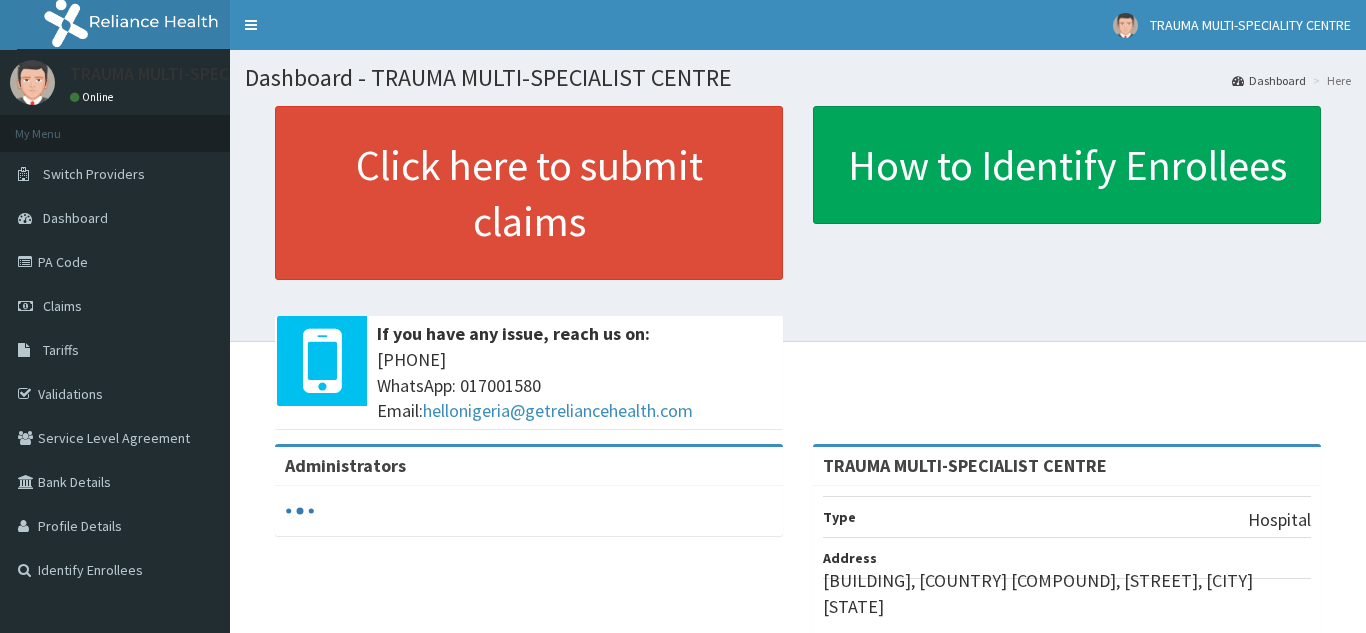 scroll, scrollTop: 0, scrollLeft: 0, axis: both 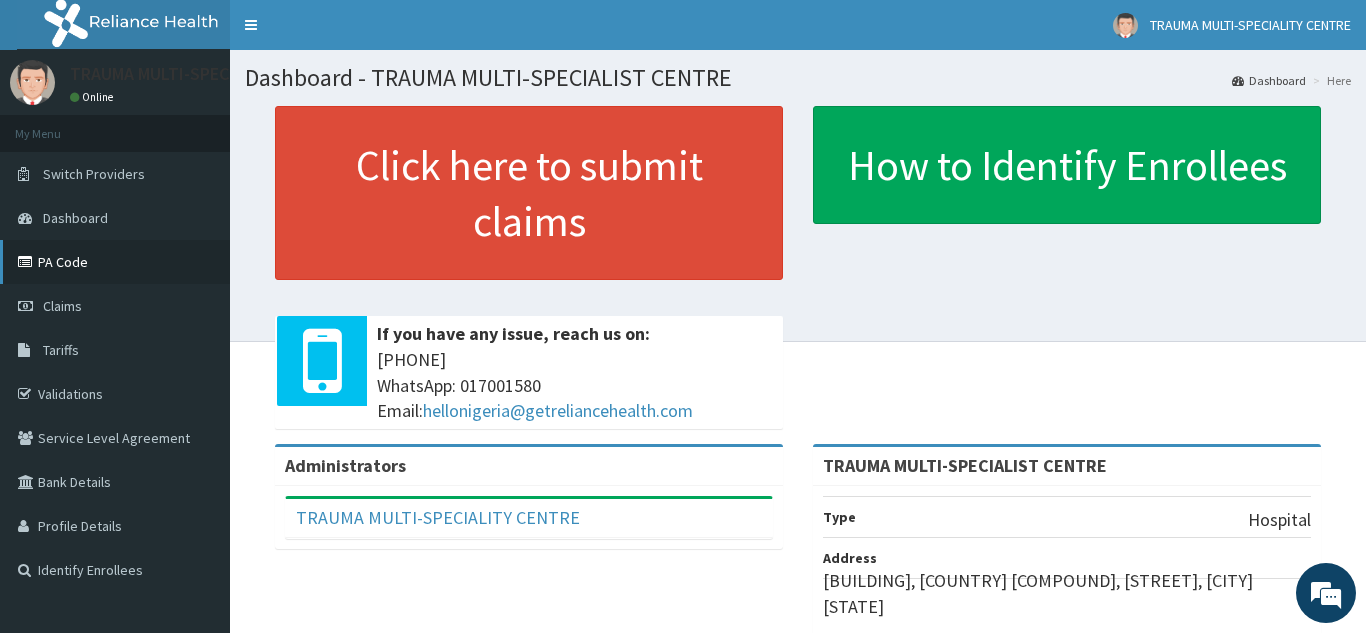 click on "PA Code" at bounding box center [115, 262] 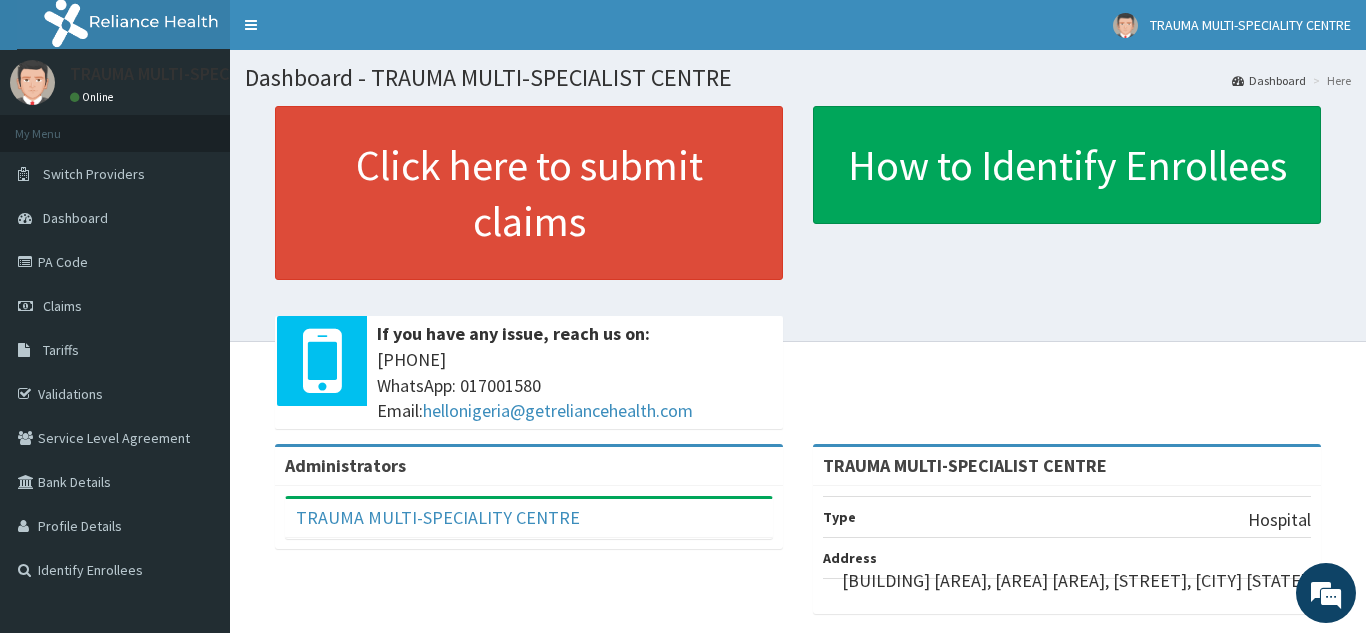 scroll, scrollTop: 0, scrollLeft: 0, axis: both 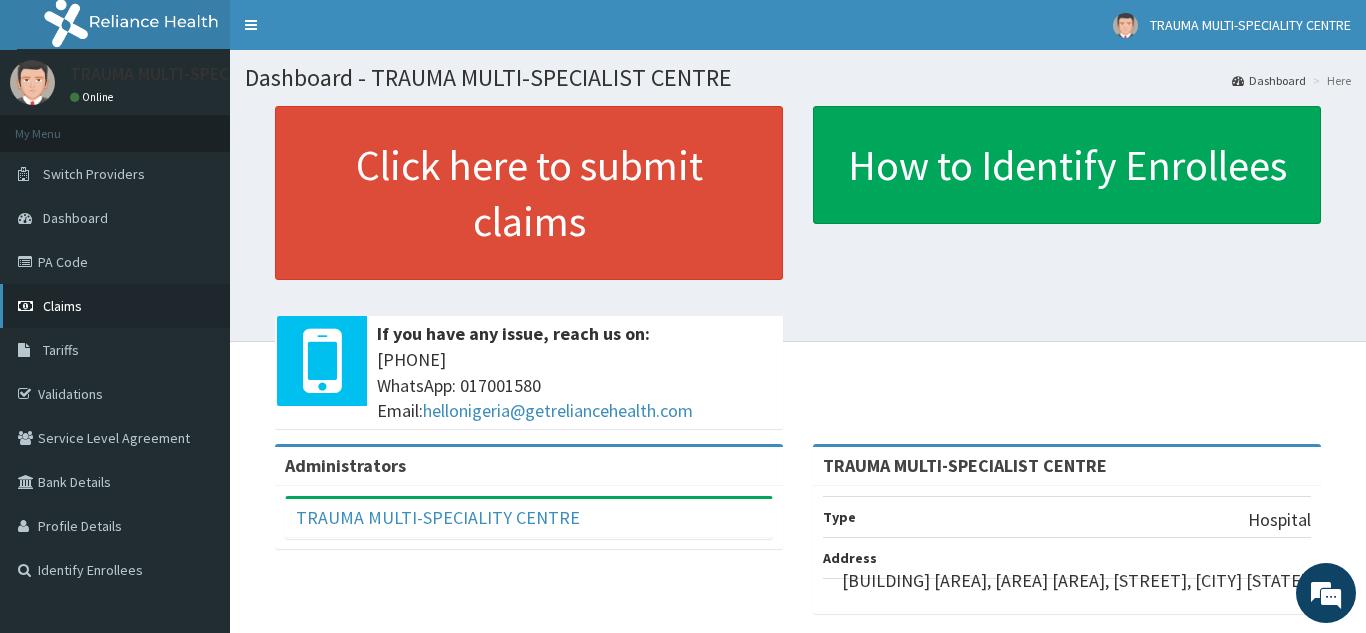 click on "Claims" at bounding box center [115, 306] 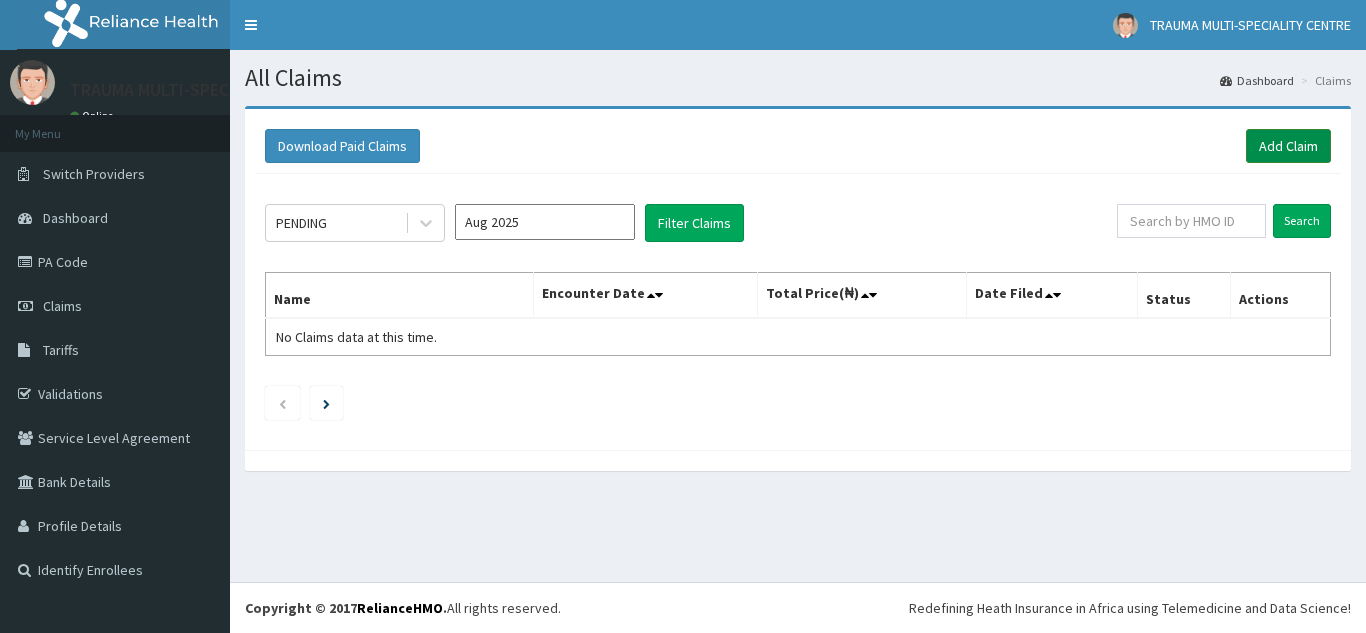 scroll, scrollTop: 0, scrollLeft: 0, axis: both 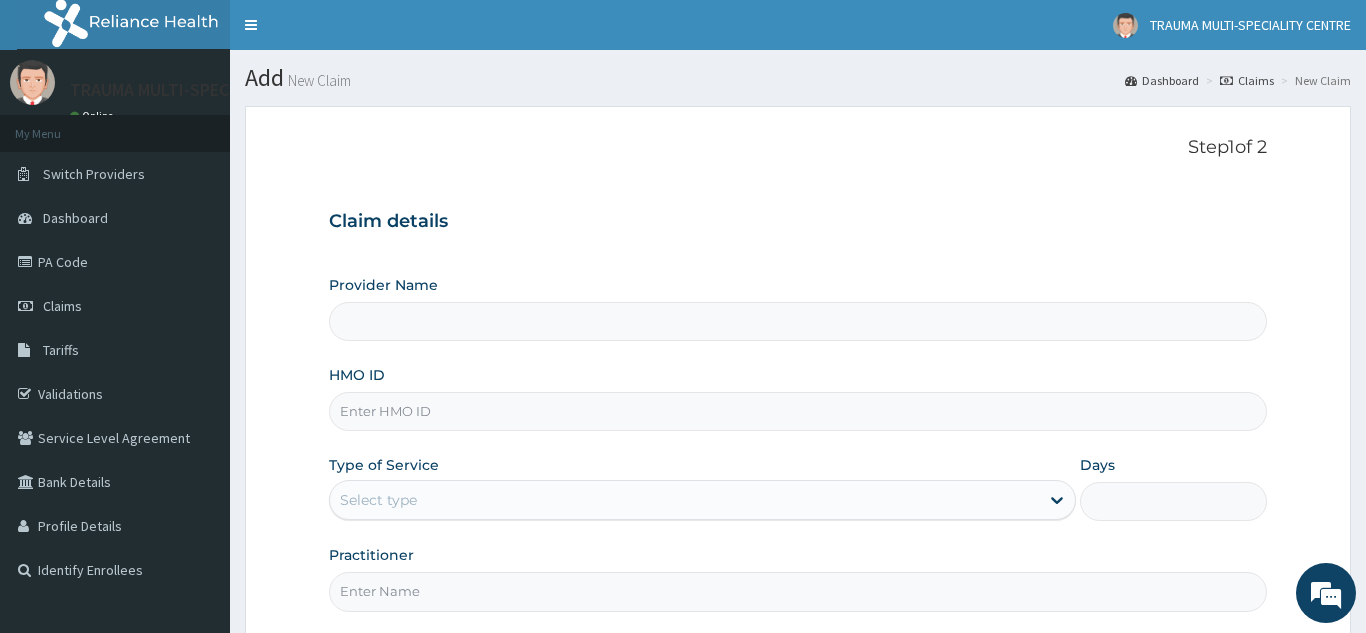 type on "TRAUMA MULTI-SPECIALIST CENTRE" 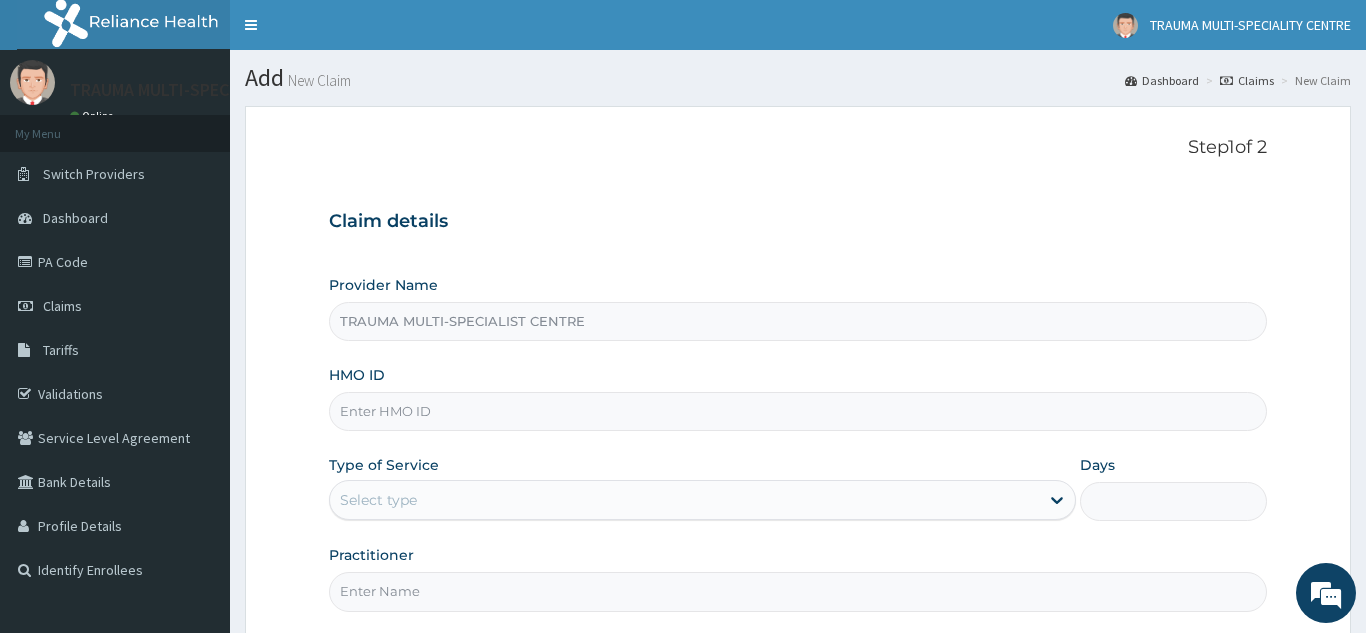 click on "HMO ID" at bounding box center (798, 411) 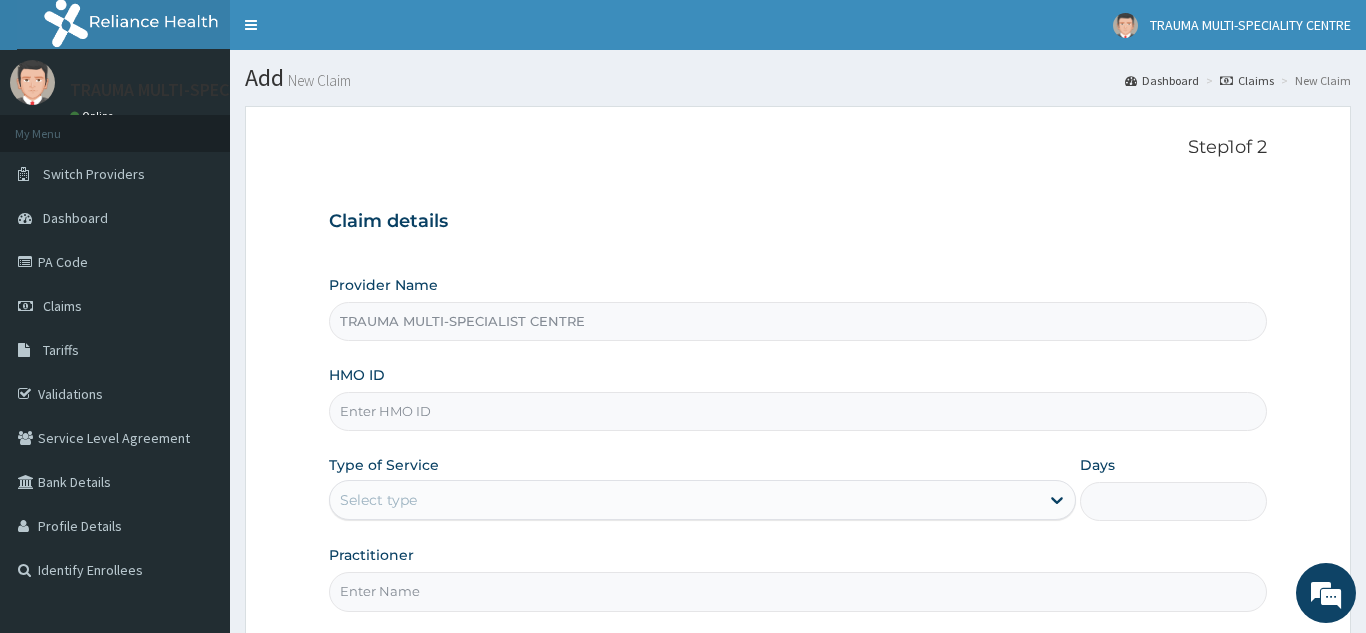 paste on "CYU/10126/C" 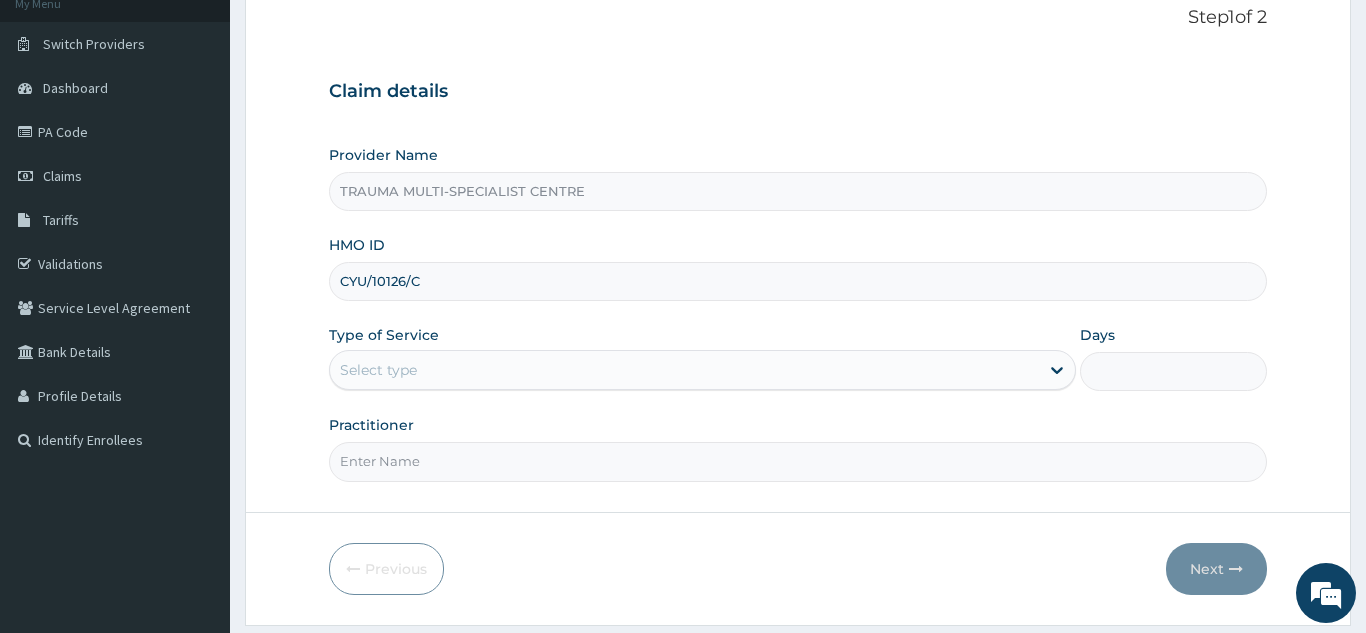 scroll, scrollTop: 171, scrollLeft: 0, axis: vertical 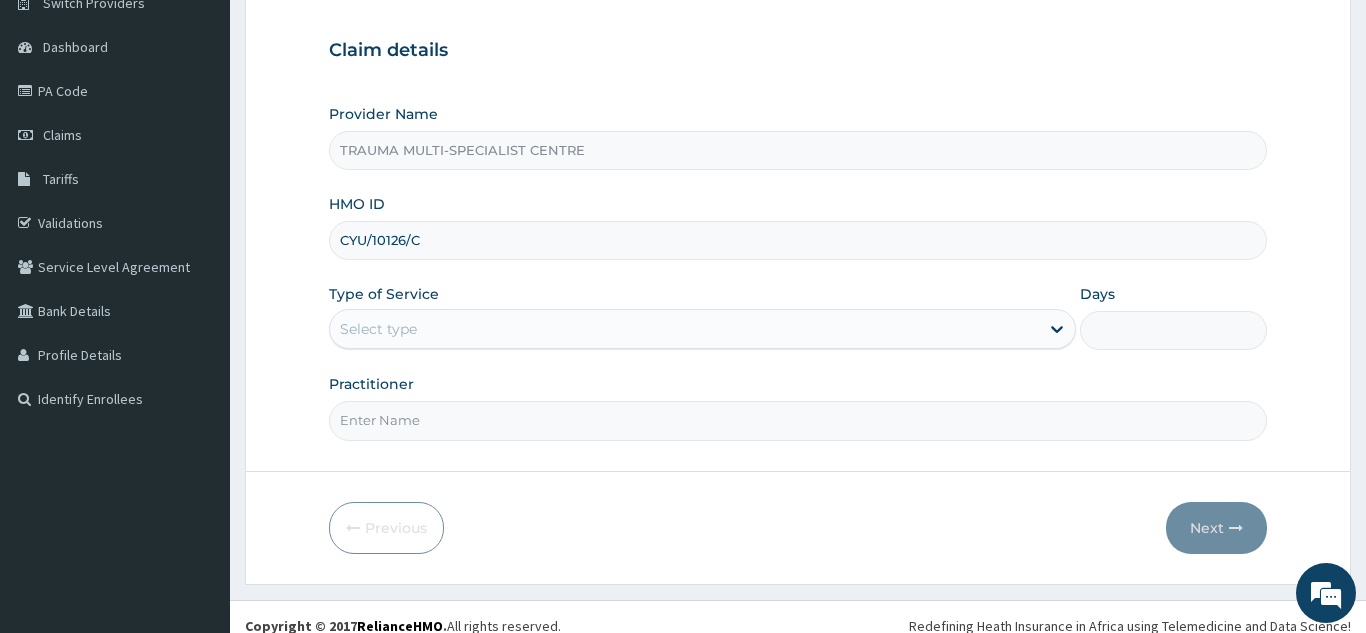 type on "CYU/10126/C" 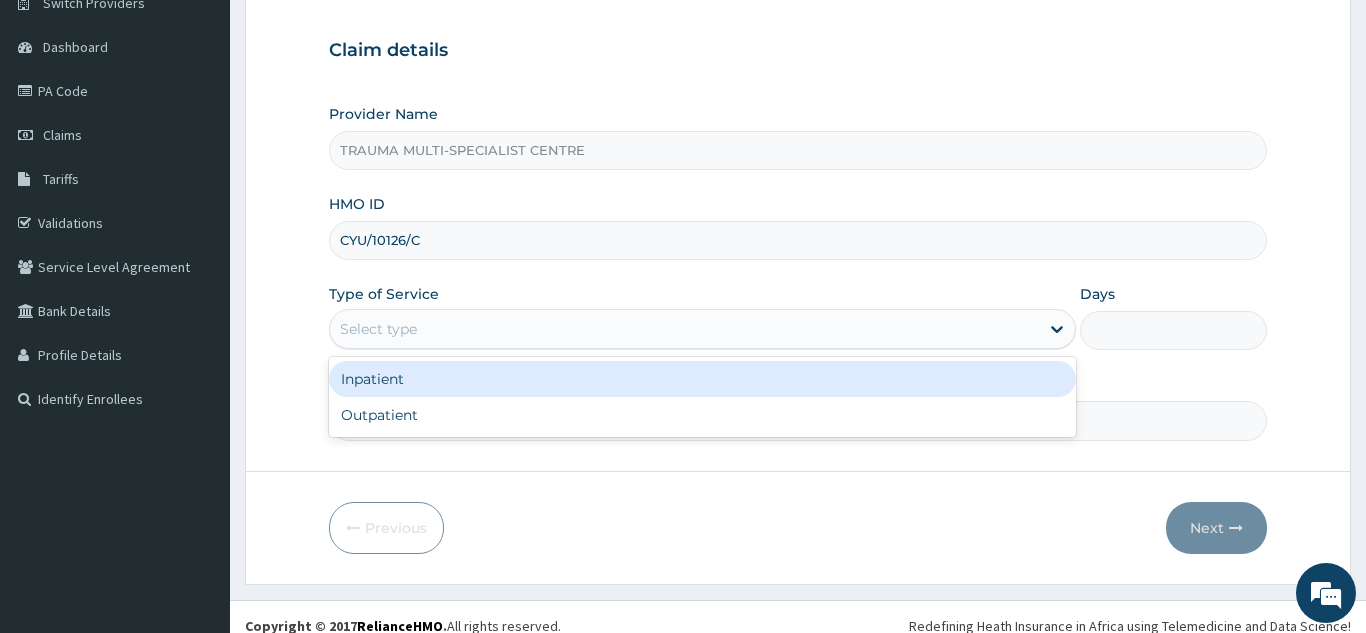 click on "Select type" at bounding box center (685, 329) 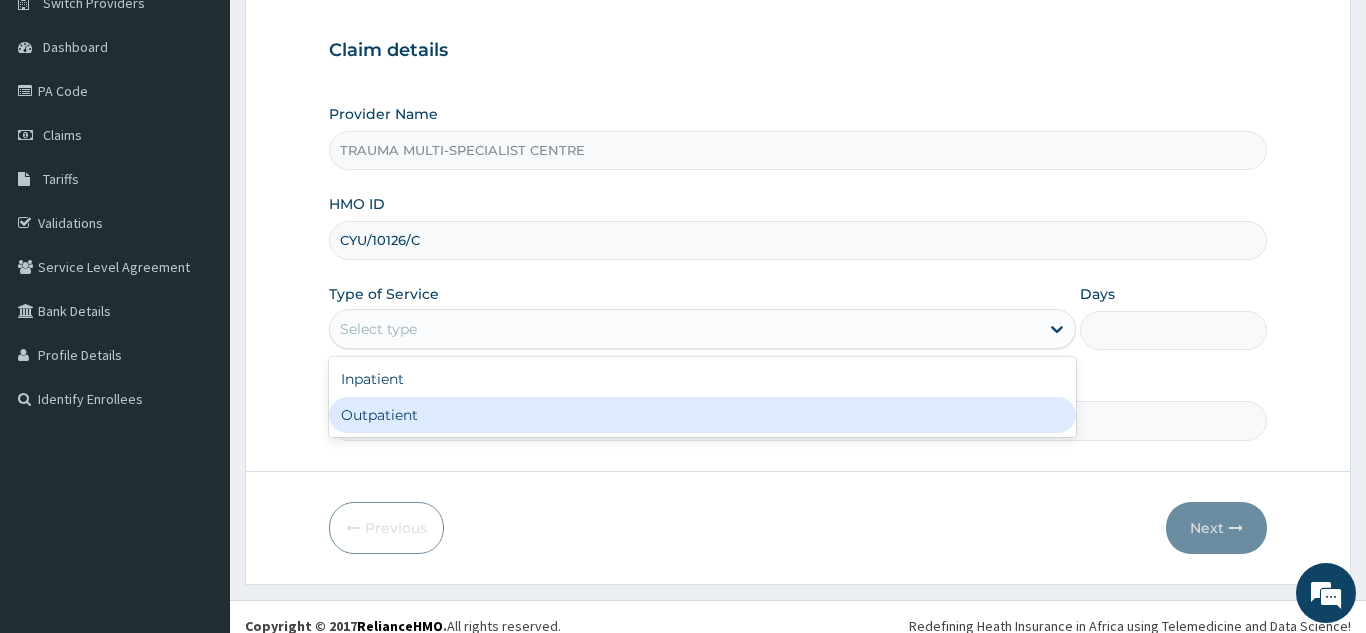 click on "Outpatient" at bounding box center (703, 415) 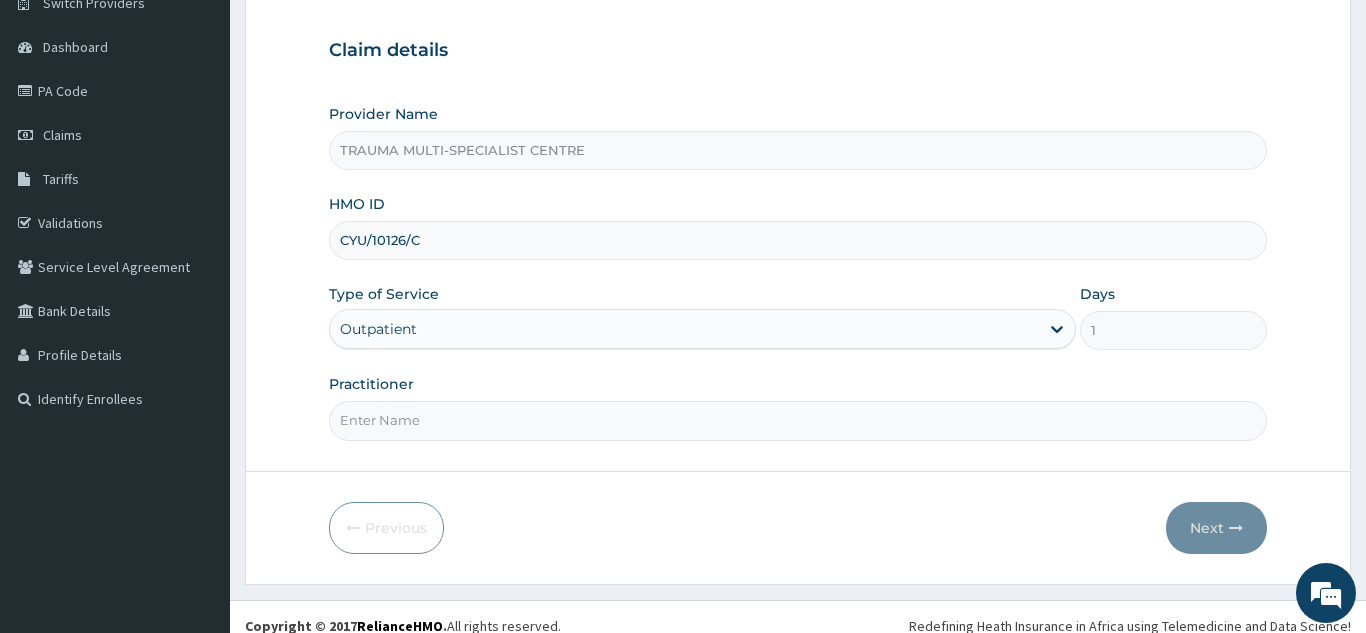 click on "Practitioner" at bounding box center [798, 420] 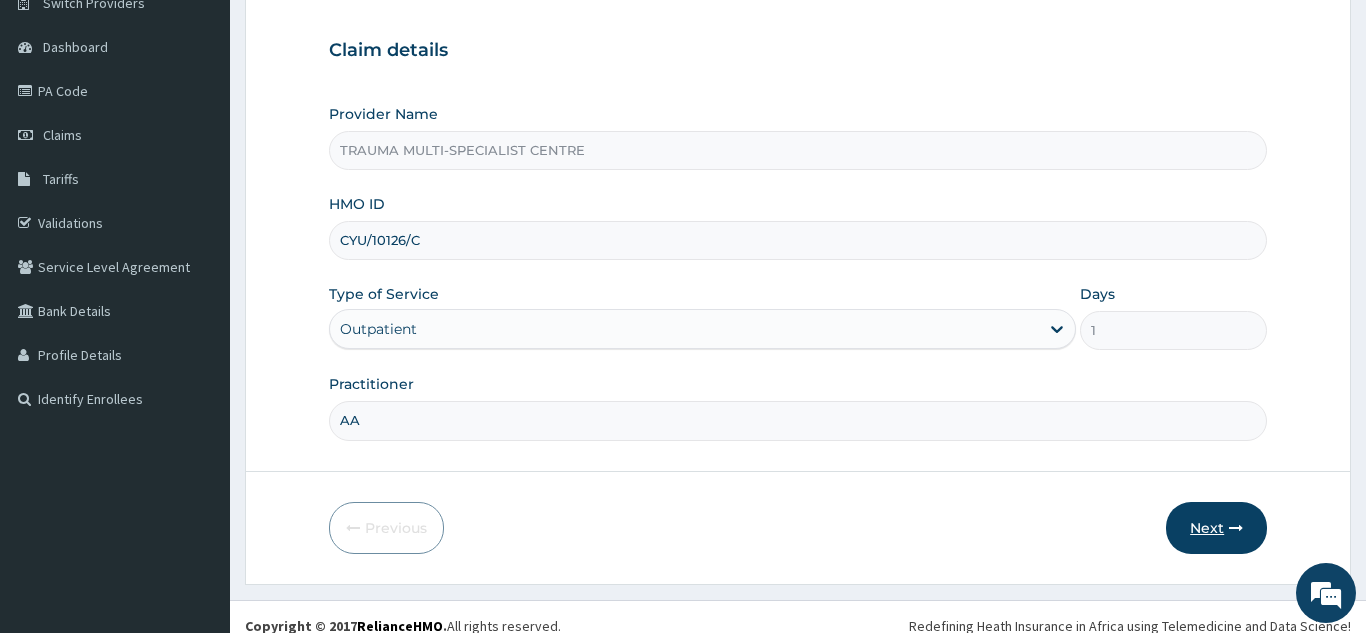 type on "AA" 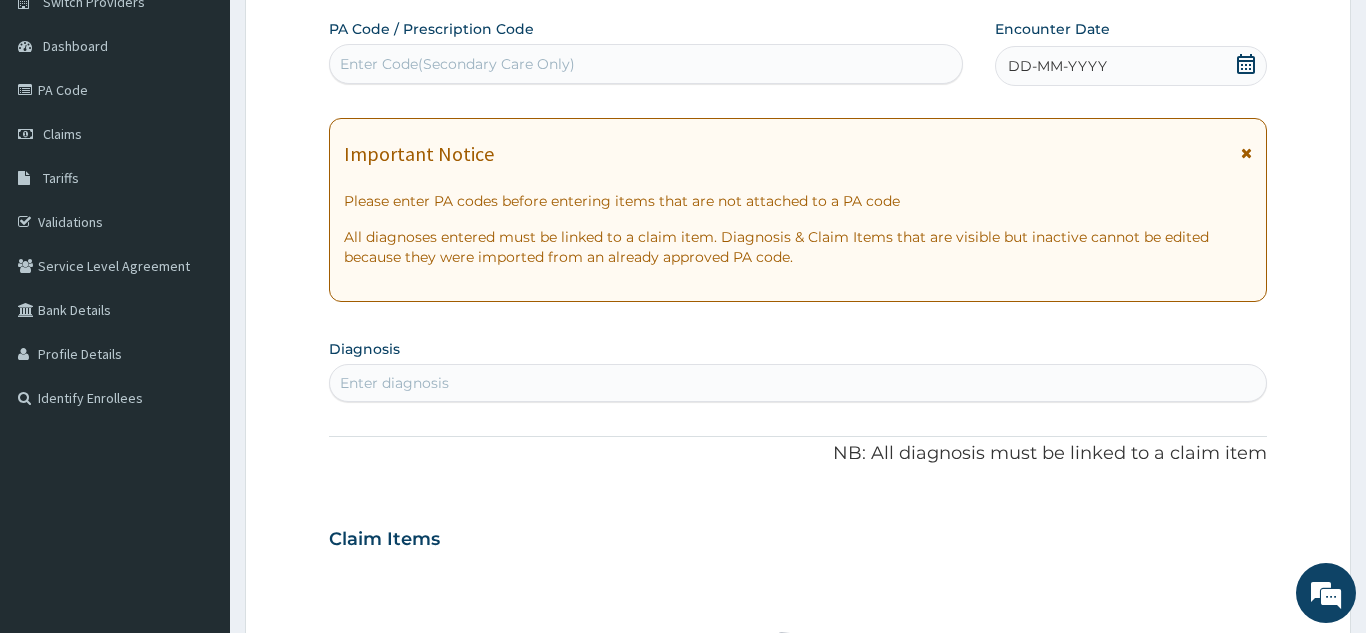 scroll, scrollTop: 202, scrollLeft: 0, axis: vertical 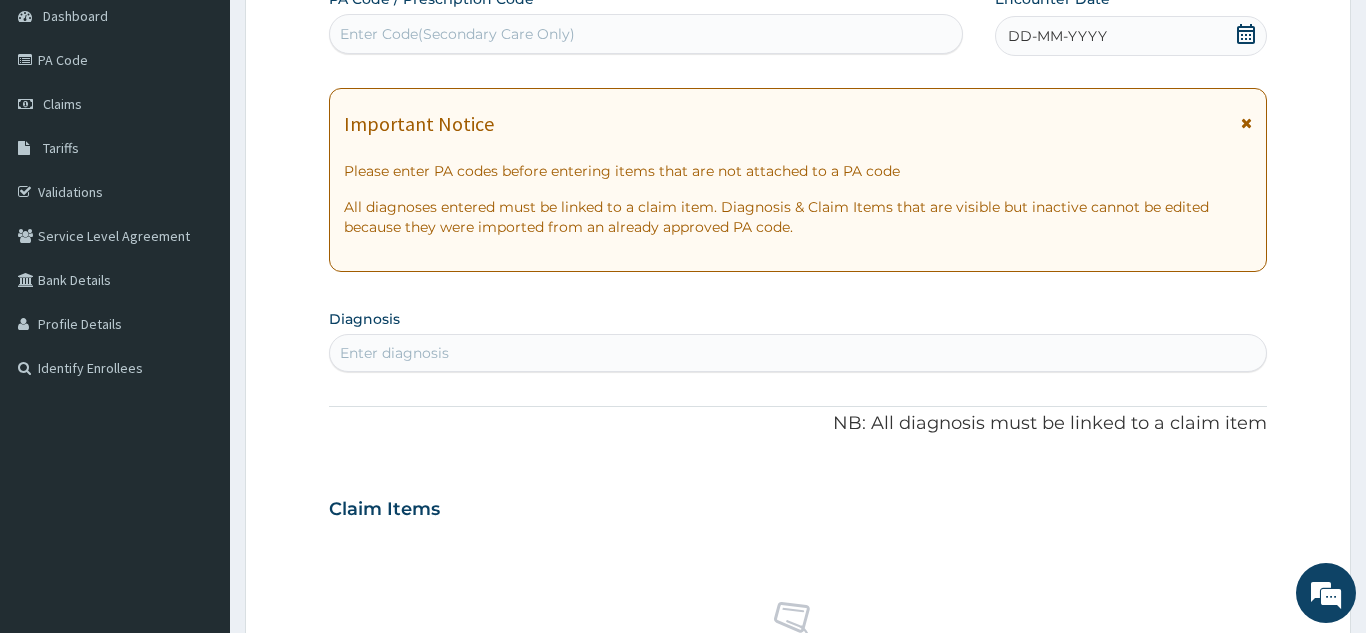 click on "Enter diagnosis" at bounding box center (798, 353) 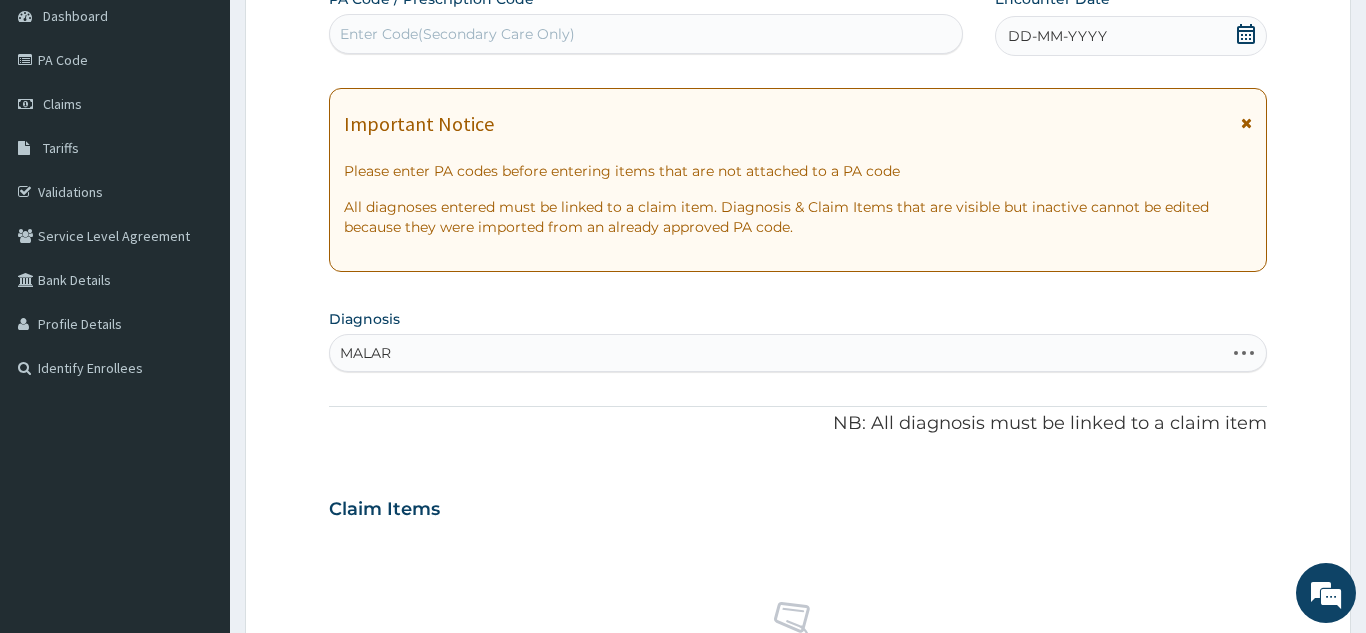 scroll, scrollTop: 0, scrollLeft: 0, axis: both 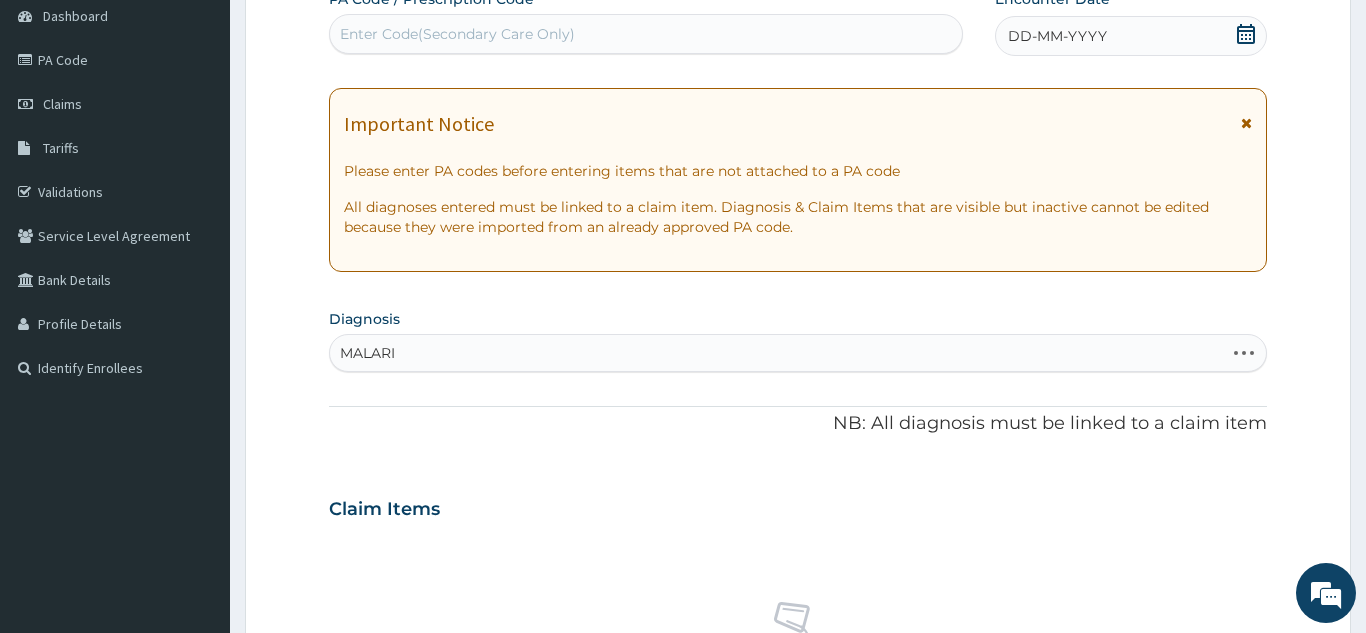 type on "MALARIA" 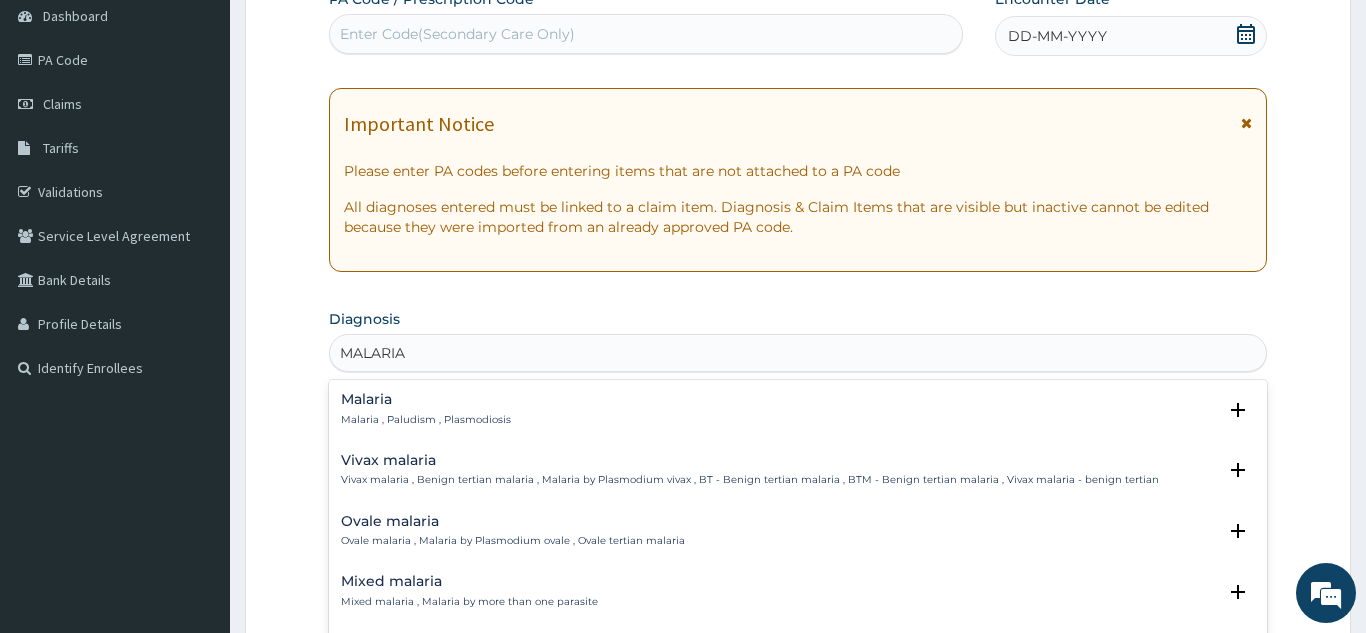 click on "Malaria , Paludism , Plasmodiosis" at bounding box center [426, 420] 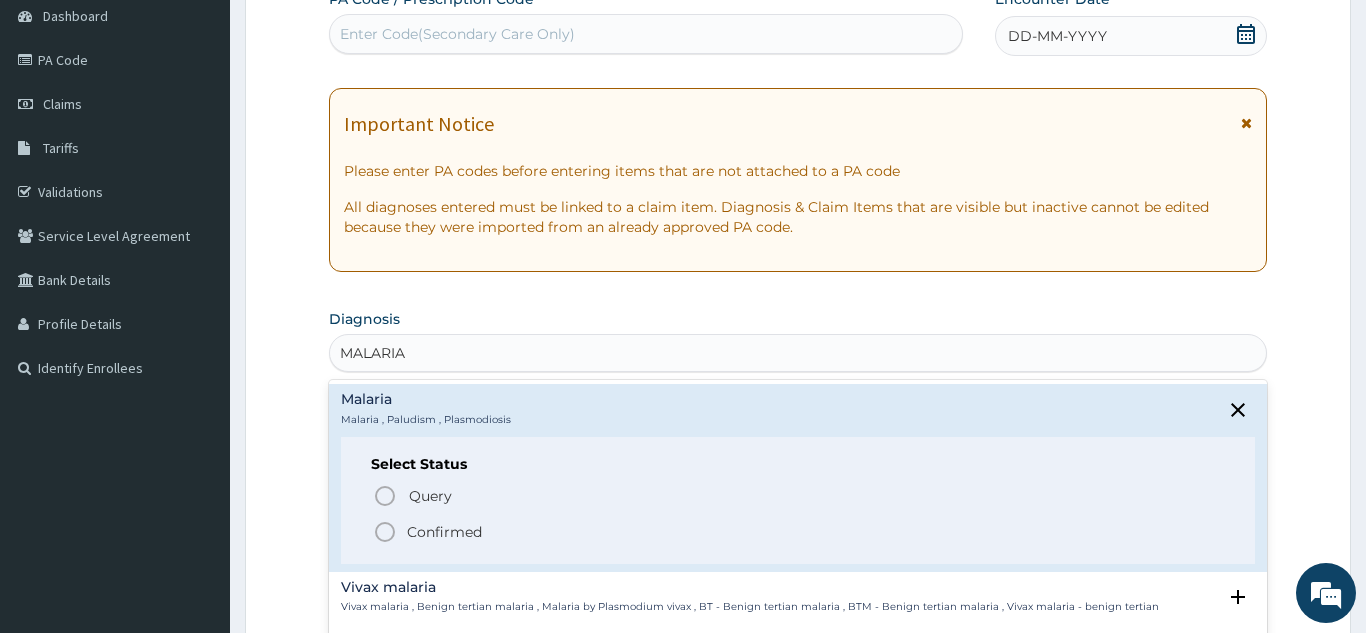 click on "Confirmed" at bounding box center [444, 532] 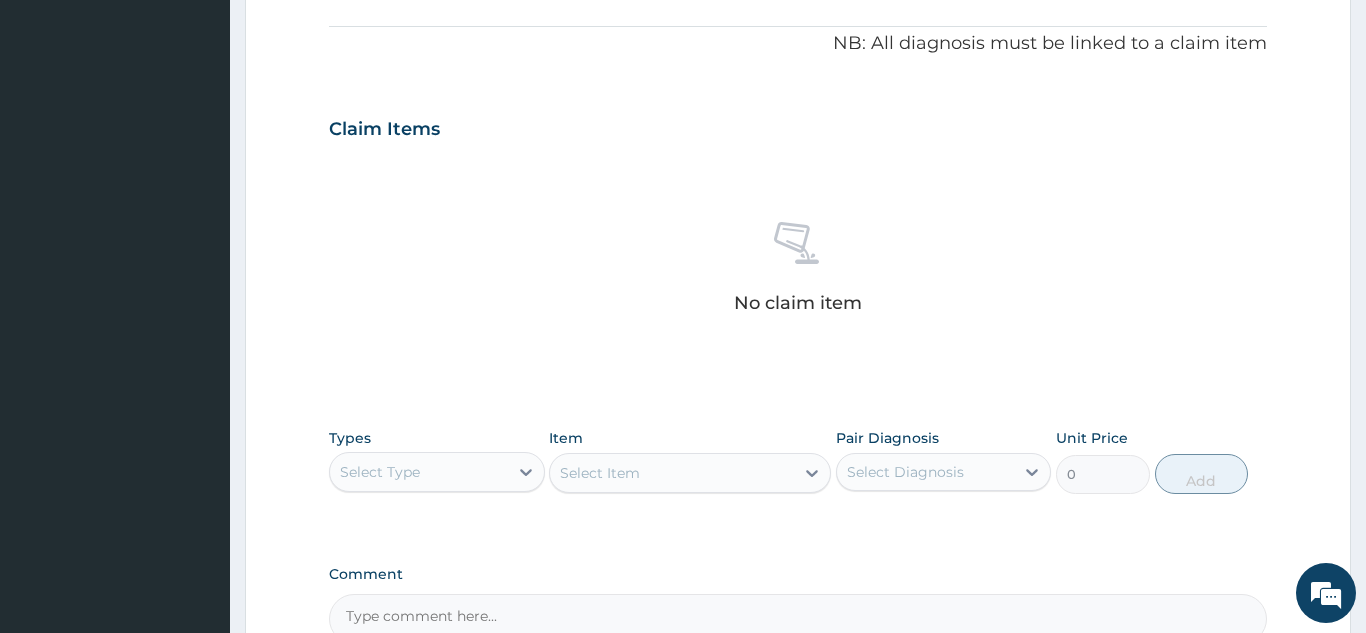 scroll, scrollTop: 780, scrollLeft: 0, axis: vertical 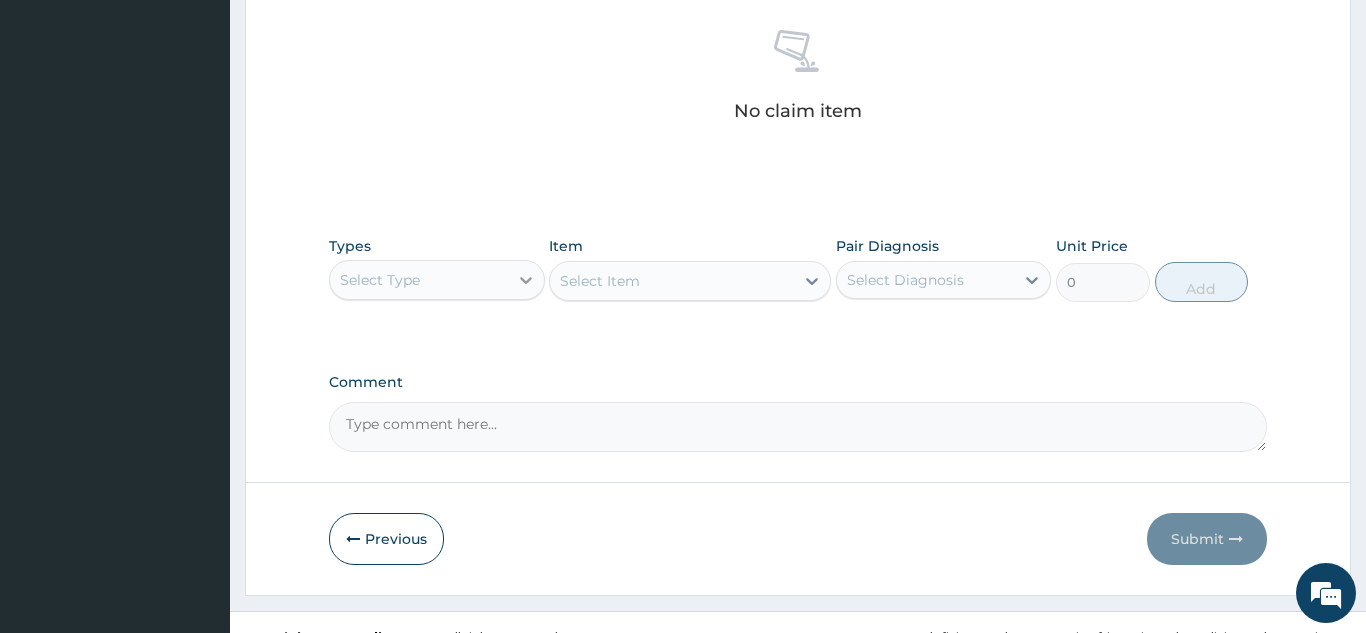 click at bounding box center (526, 280) 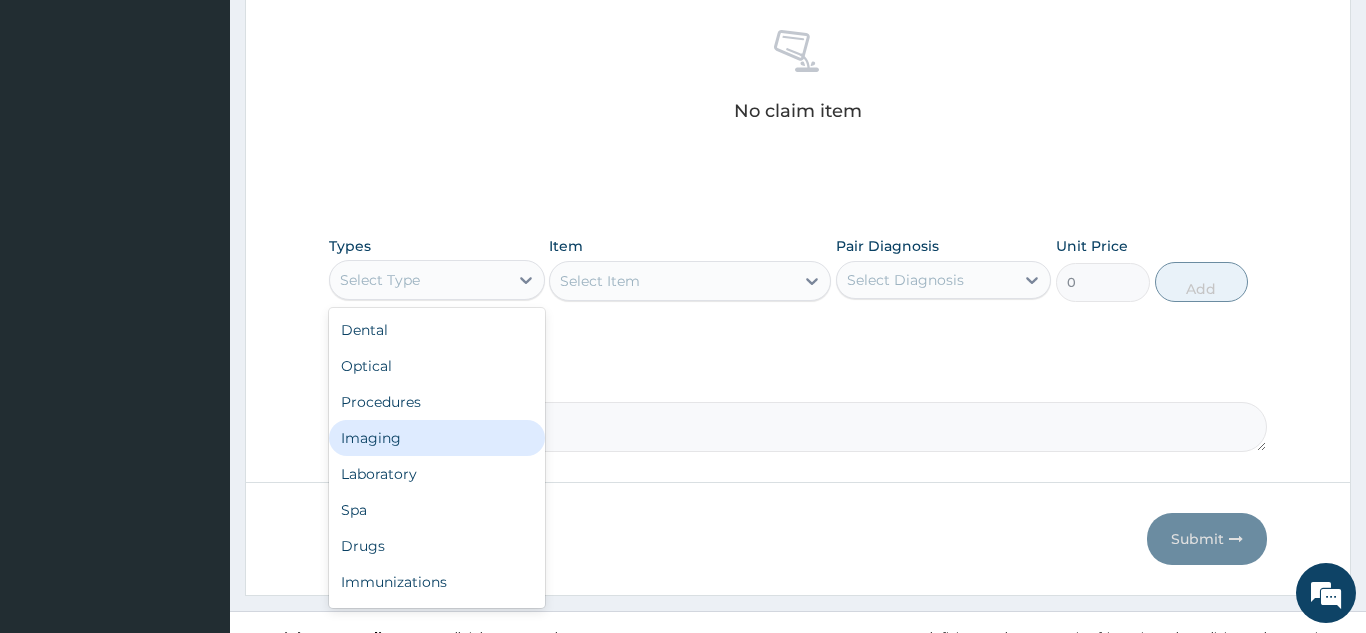 click on "Imaging" at bounding box center [437, 438] 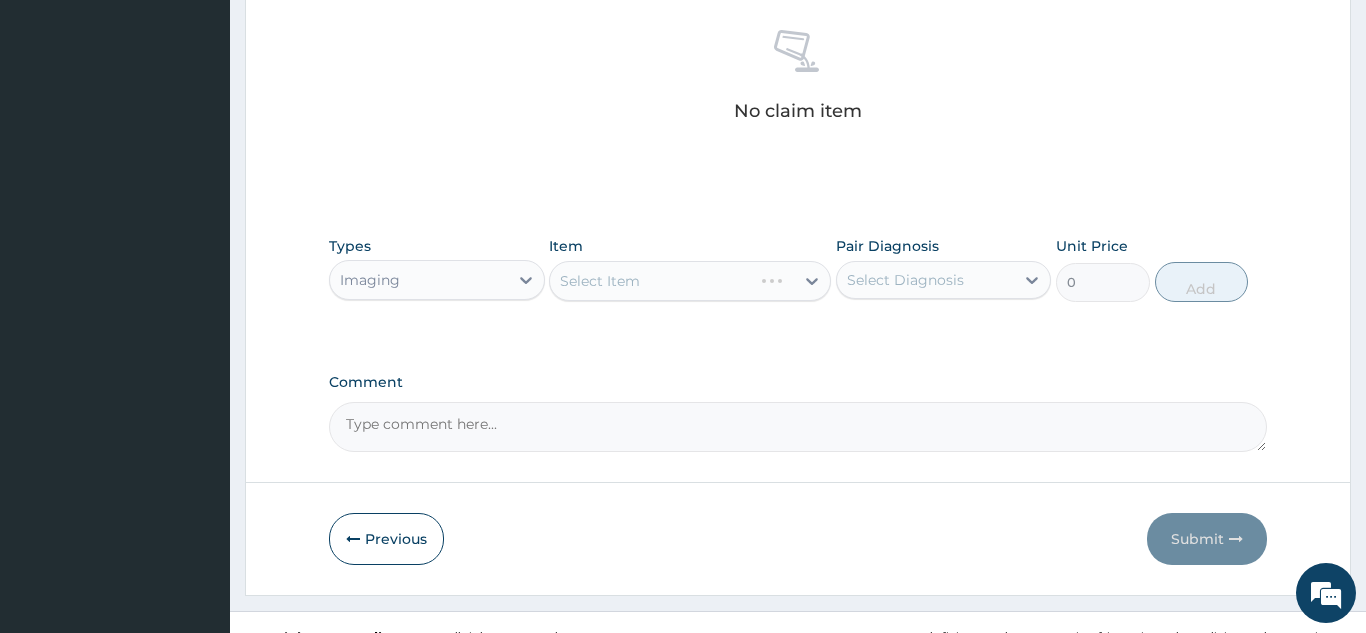 click on "Select Item" at bounding box center [690, 281] 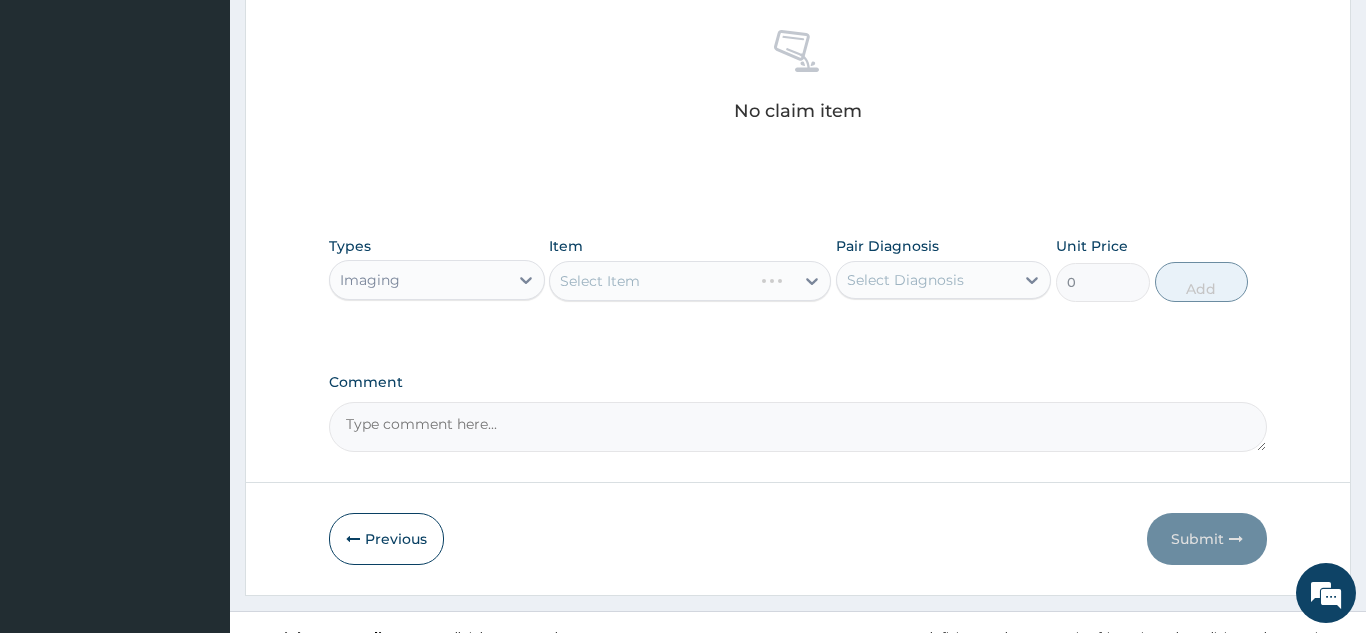 click on "Select Item" at bounding box center (690, 281) 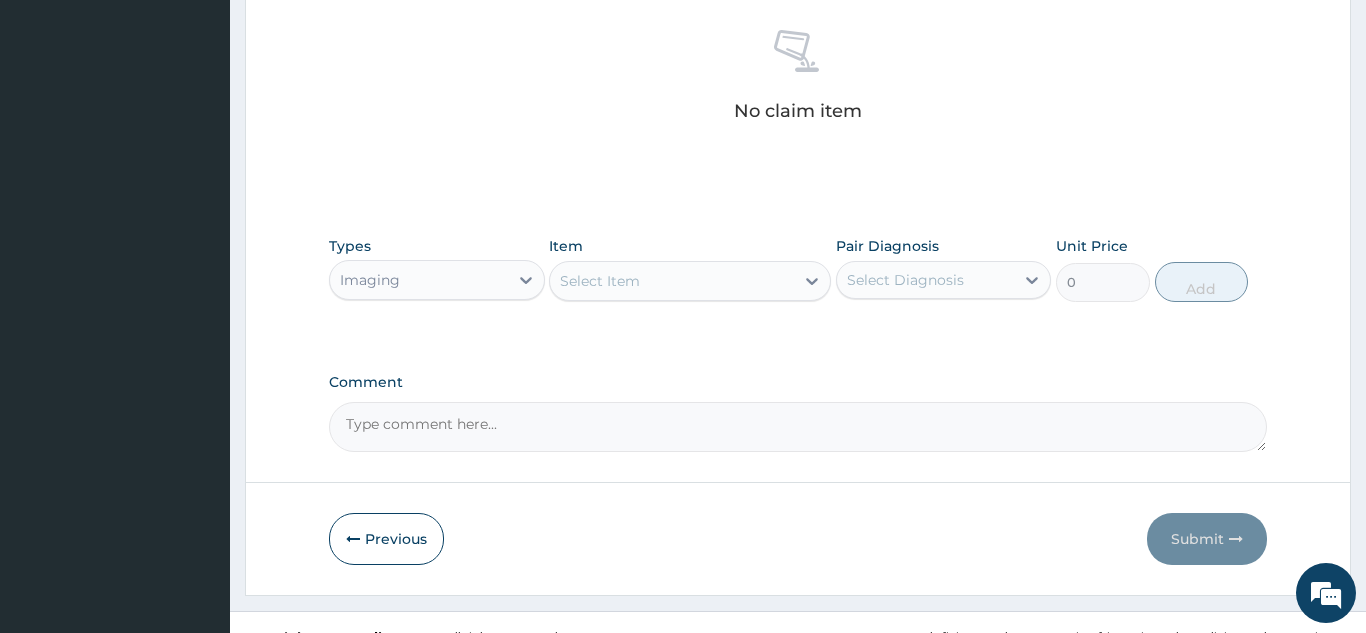click on "Select Item" at bounding box center (672, 281) 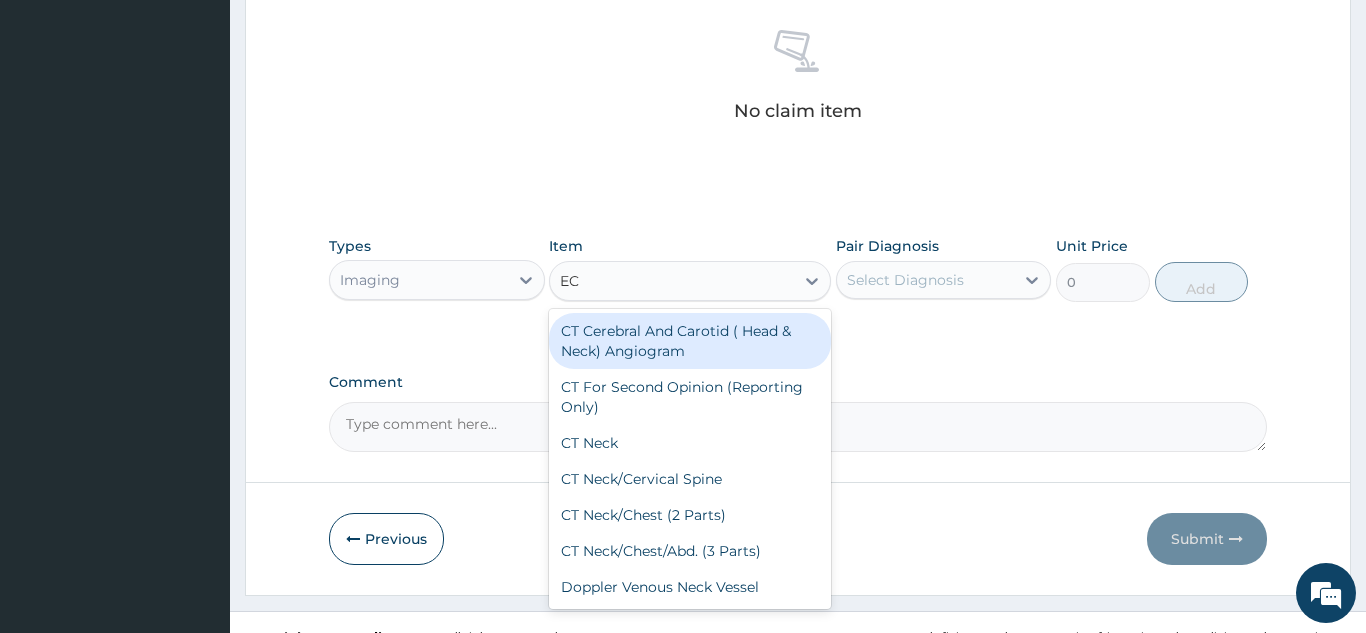 type on "ECG" 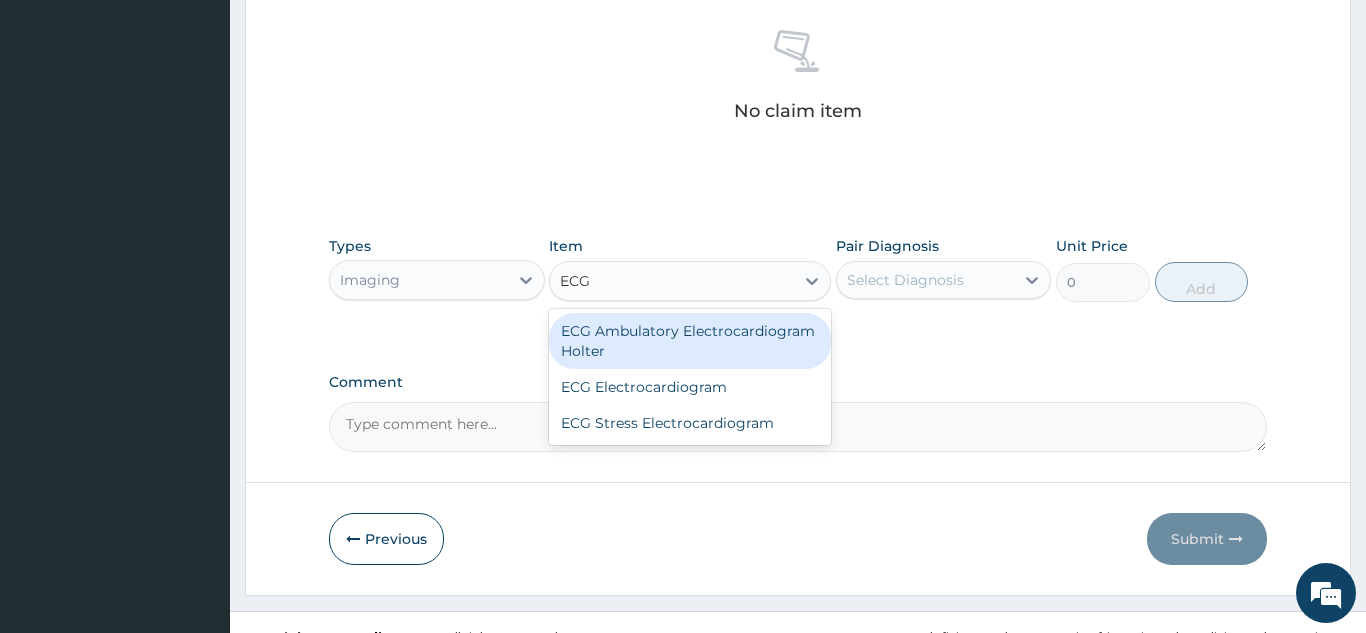 click on "ECG Ambulatory Electrocardiogram Holter" at bounding box center [690, 341] 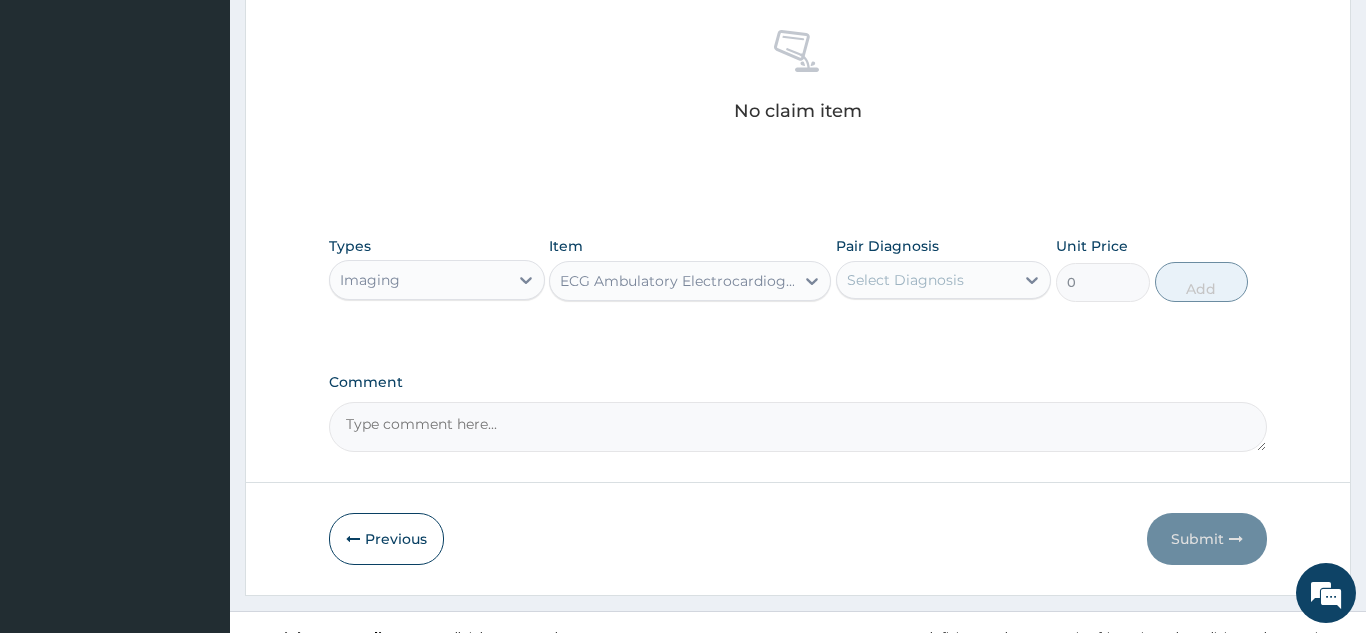 click on "ECG Ambulatory Electrocardiogram Holter" at bounding box center [678, 281] 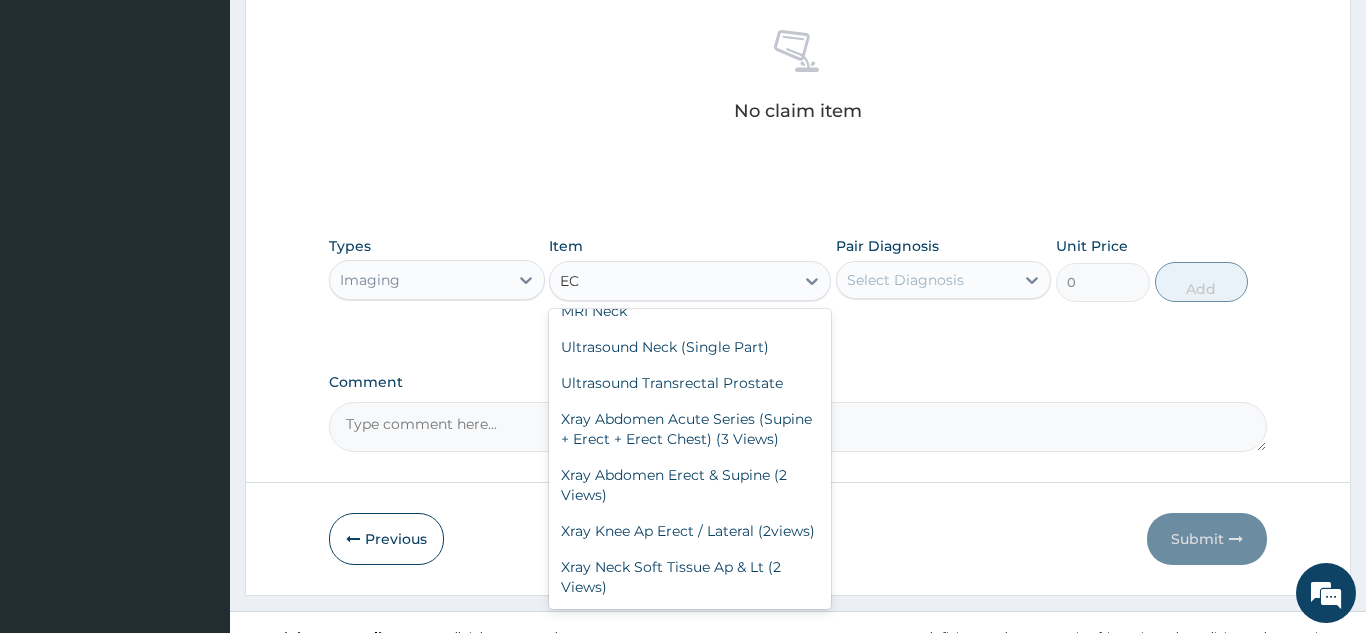 scroll, scrollTop: 71, scrollLeft: 0, axis: vertical 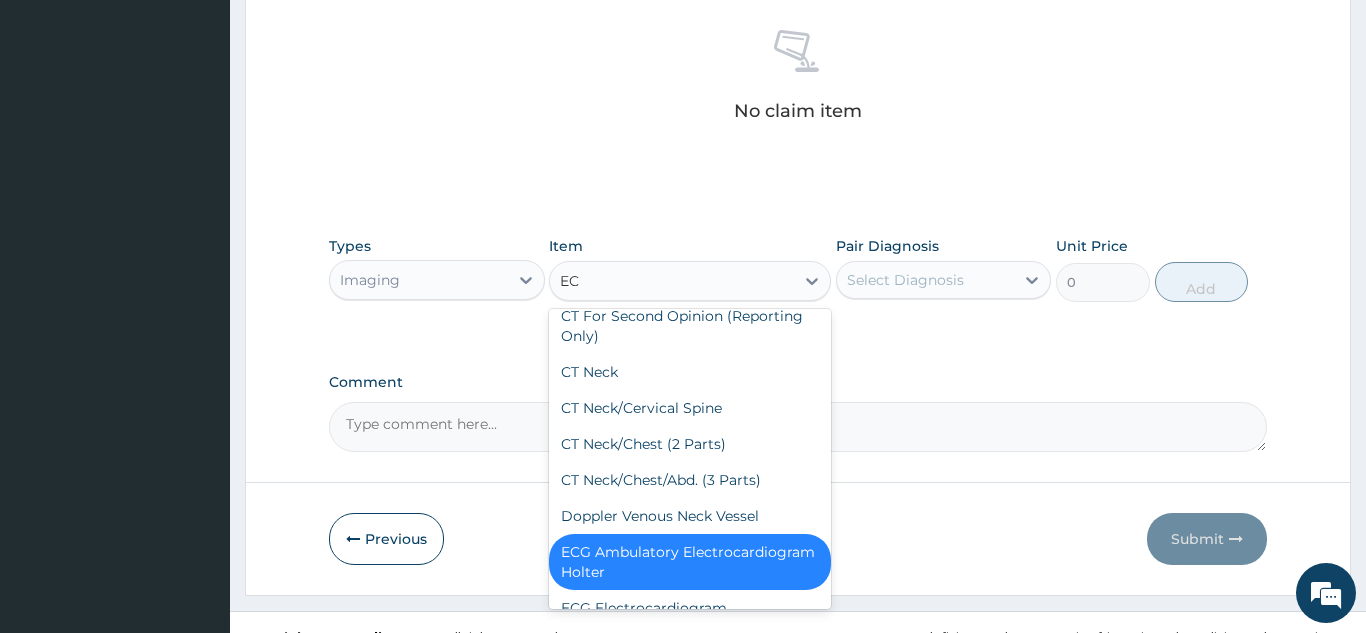 type on "ECG" 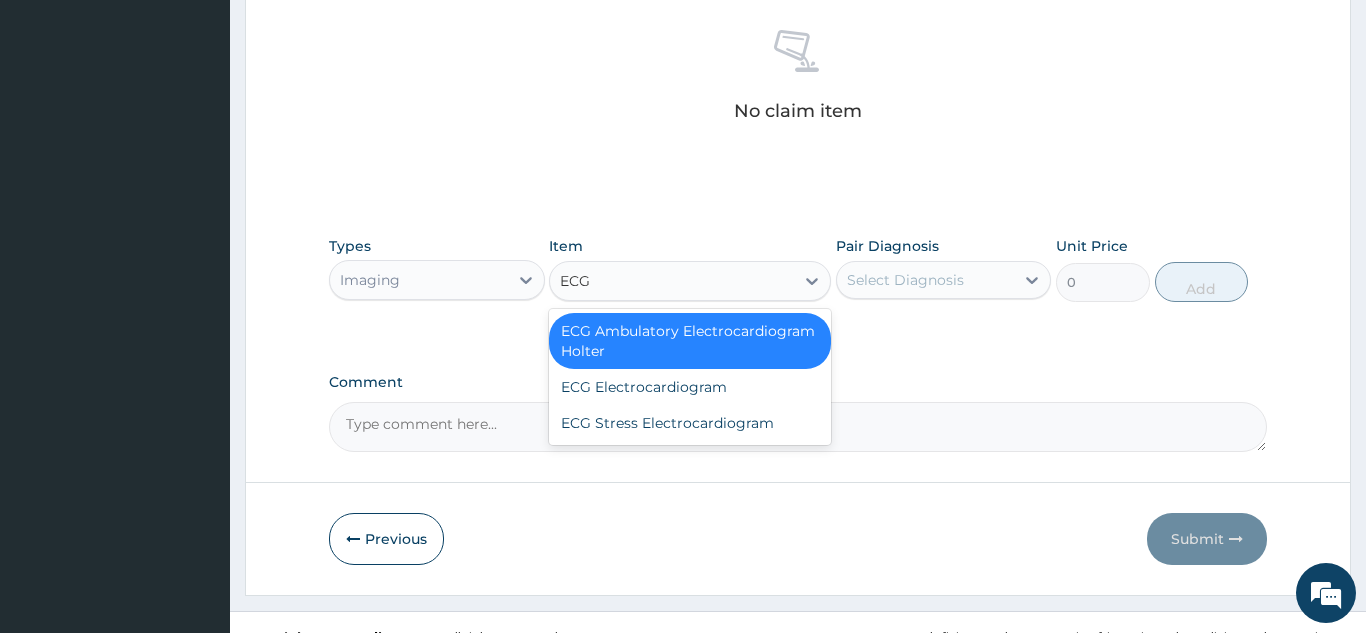 scroll, scrollTop: 0, scrollLeft: 0, axis: both 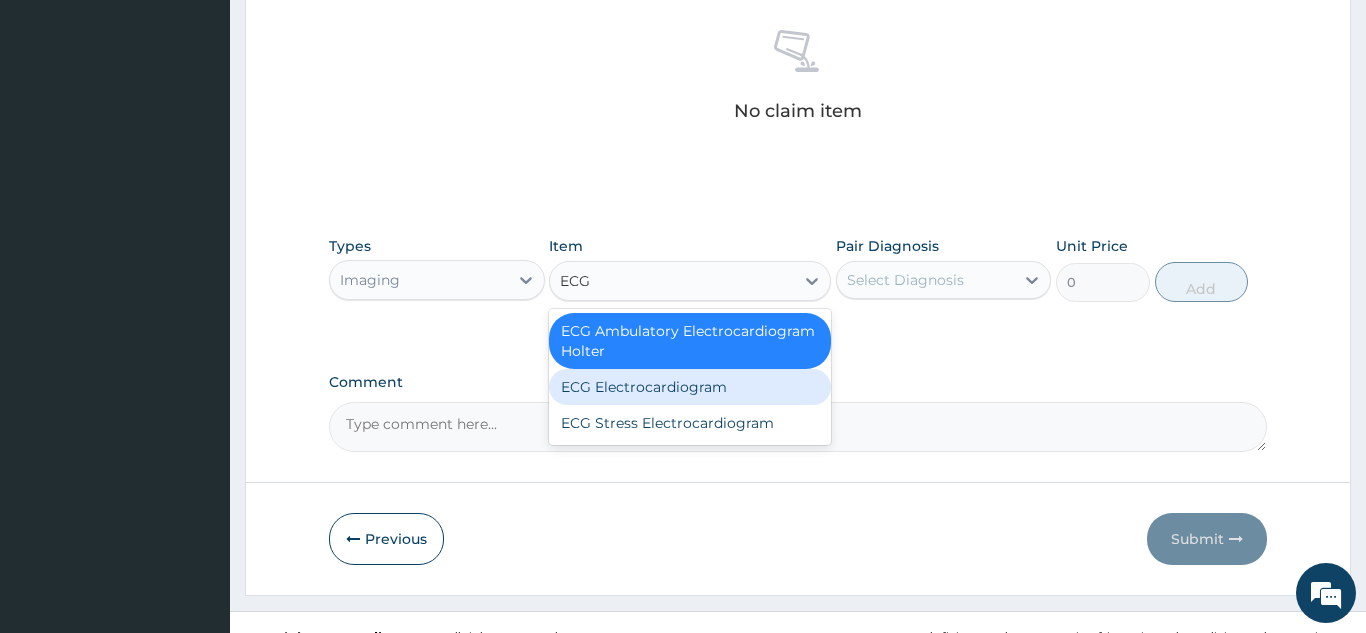 click on "ECG Electrocardiogram" at bounding box center (690, 387) 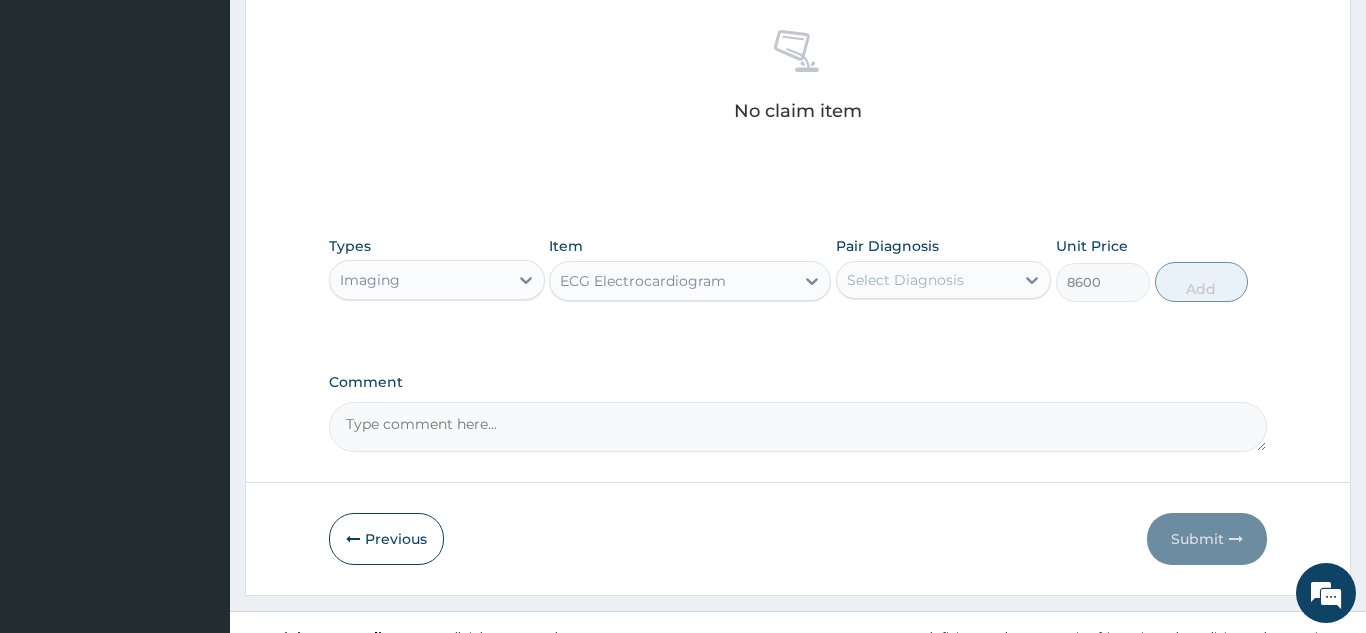 click on "ECG Electrocardiogram" at bounding box center (672, 281) 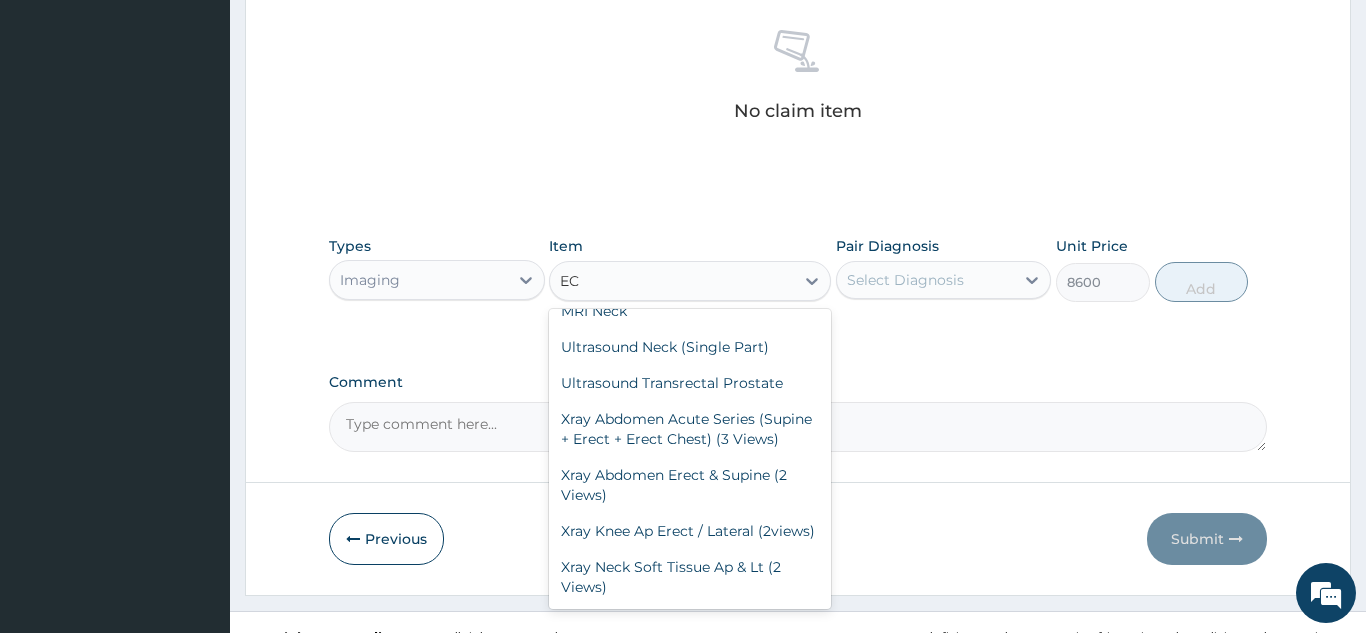 scroll, scrollTop: 100, scrollLeft: 0, axis: vertical 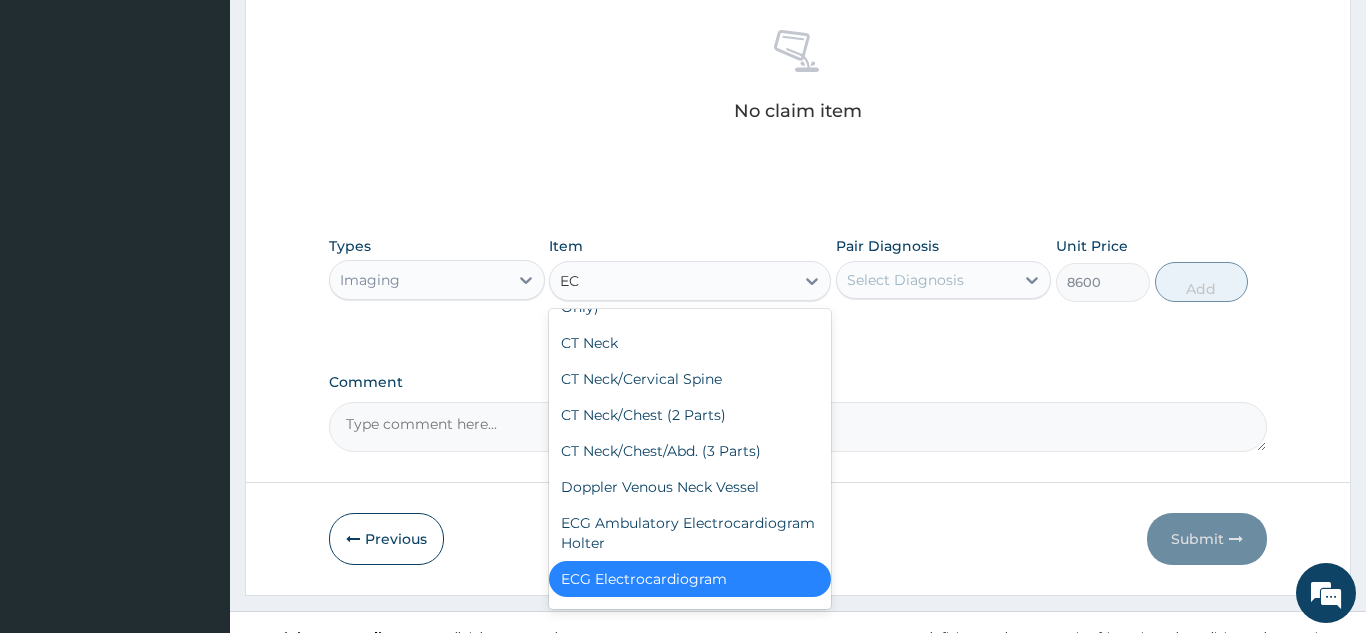 type on "ECG" 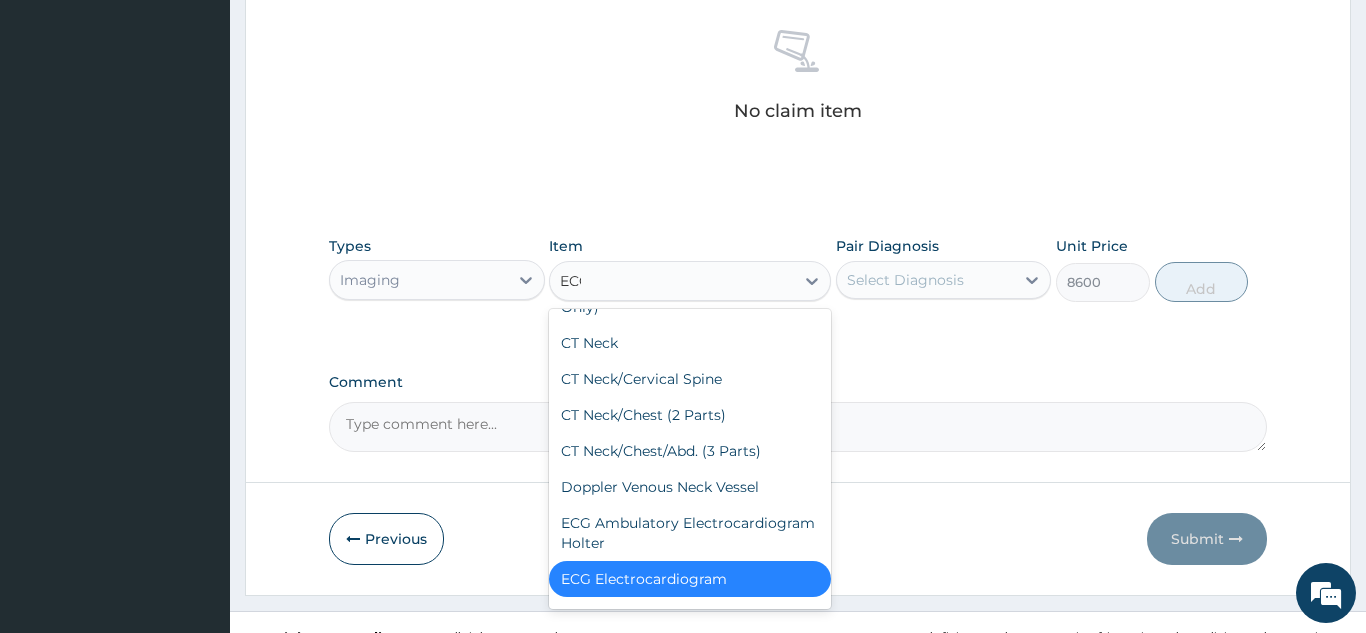 scroll, scrollTop: 0, scrollLeft: 0, axis: both 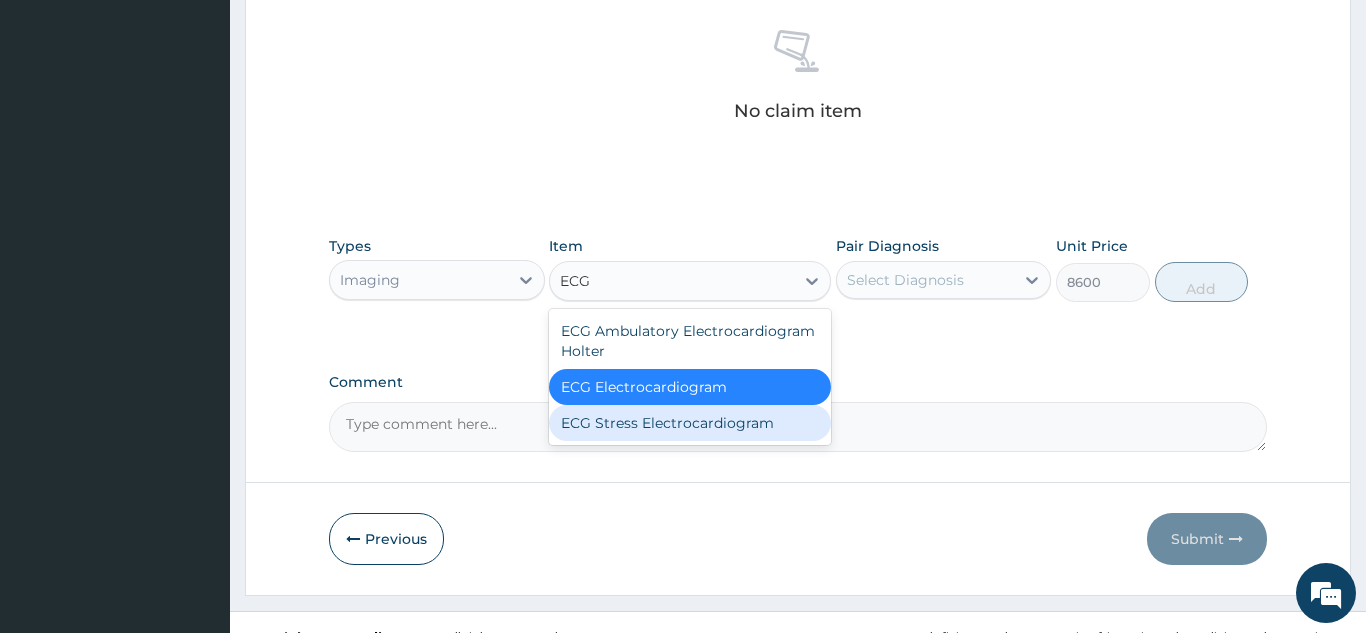 click on "ECG Stress Electrocardiogram" at bounding box center [690, 423] 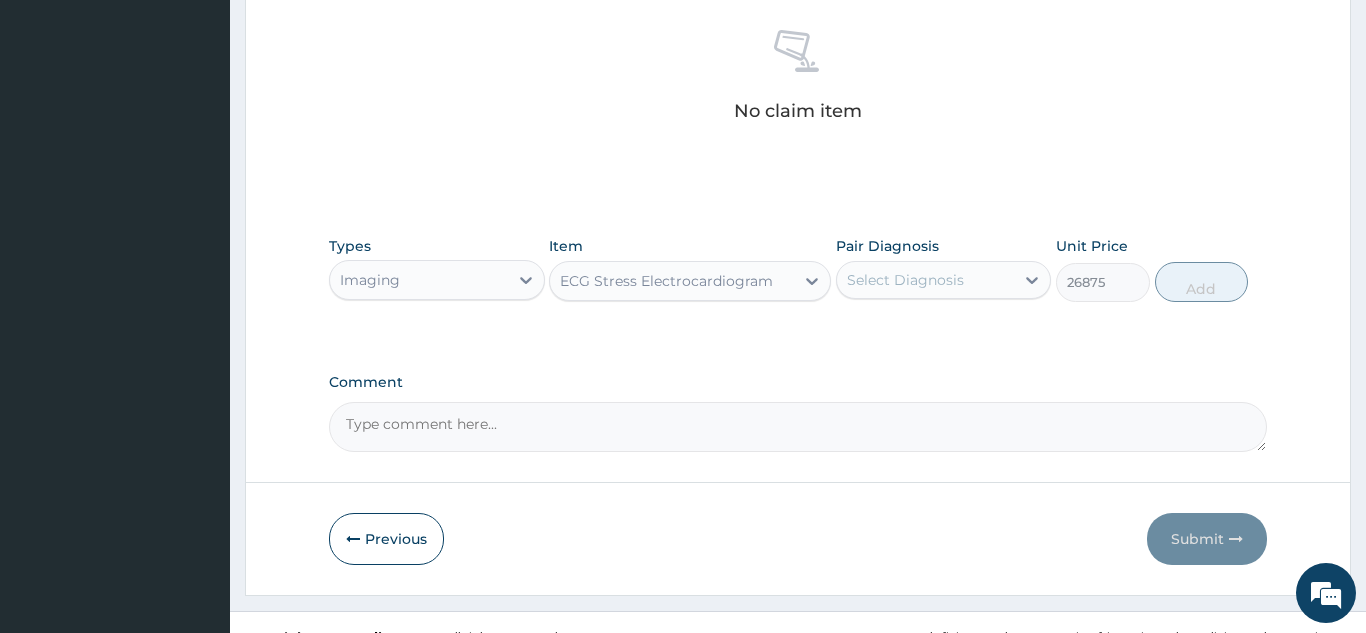click on "ECG Stress Electrocardiogram" at bounding box center [666, 281] 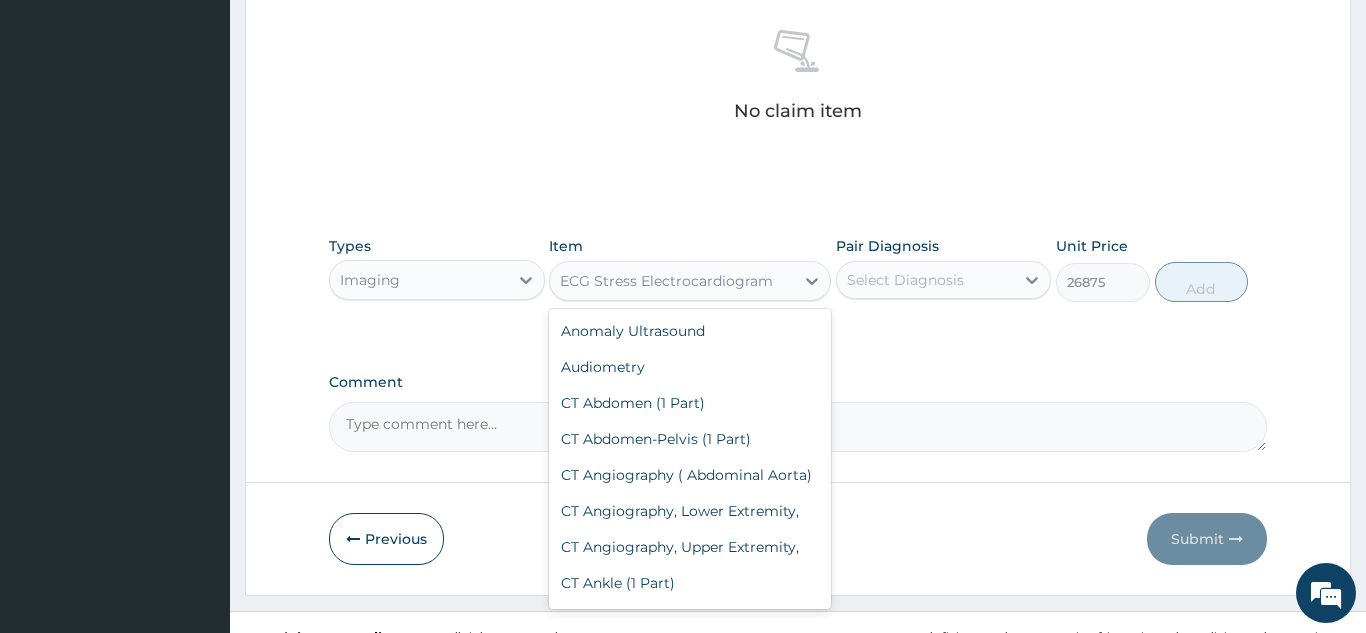 scroll, scrollTop: 2720, scrollLeft: 0, axis: vertical 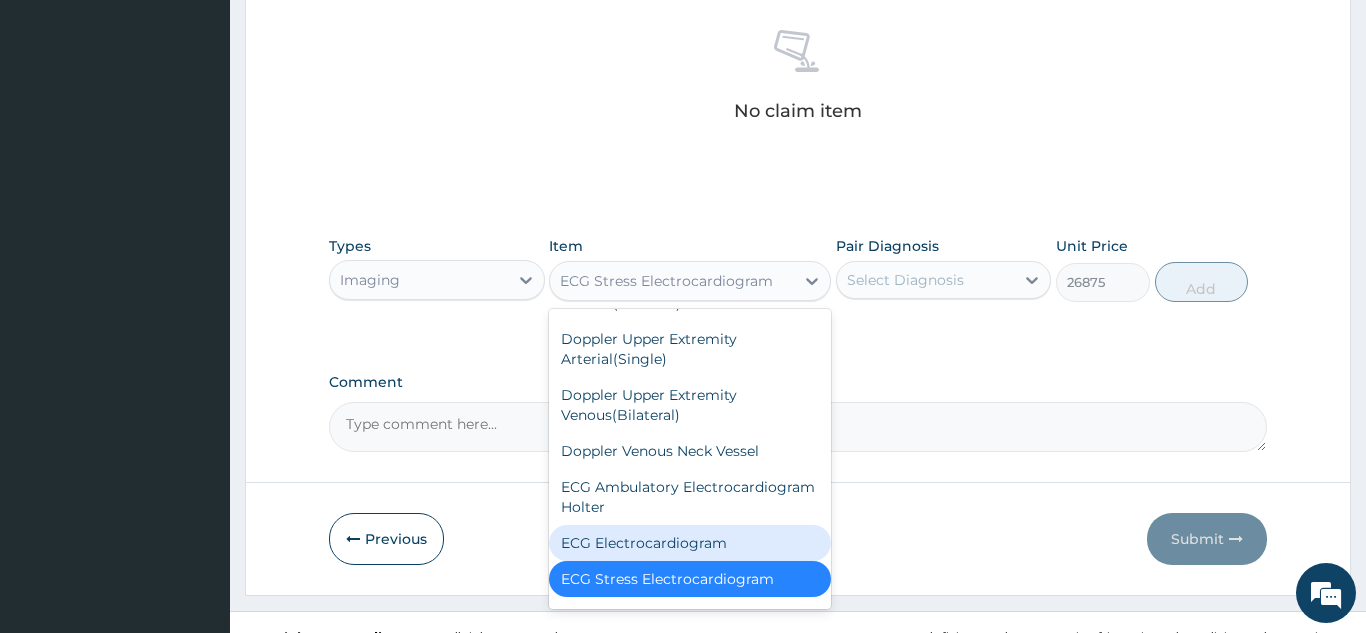 click on "ECG Electrocardiogram" at bounding box center [690, 543] 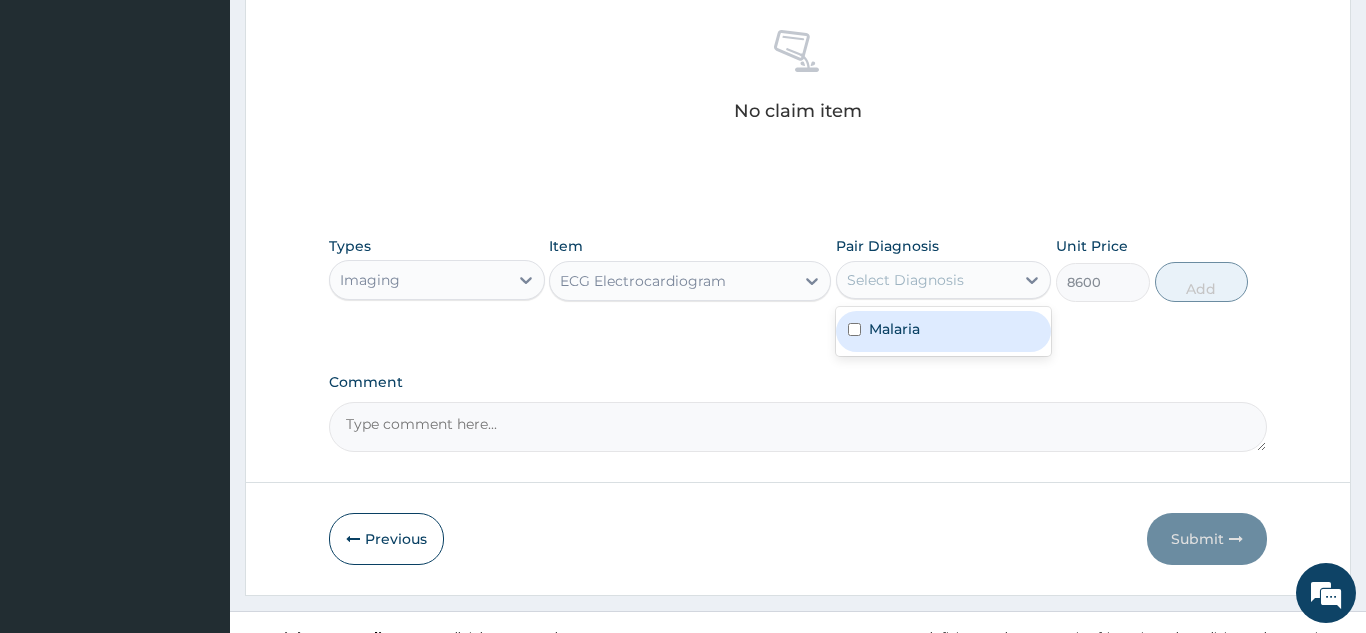 click on "Select Diagnosis" at bounding box center [905, 280] 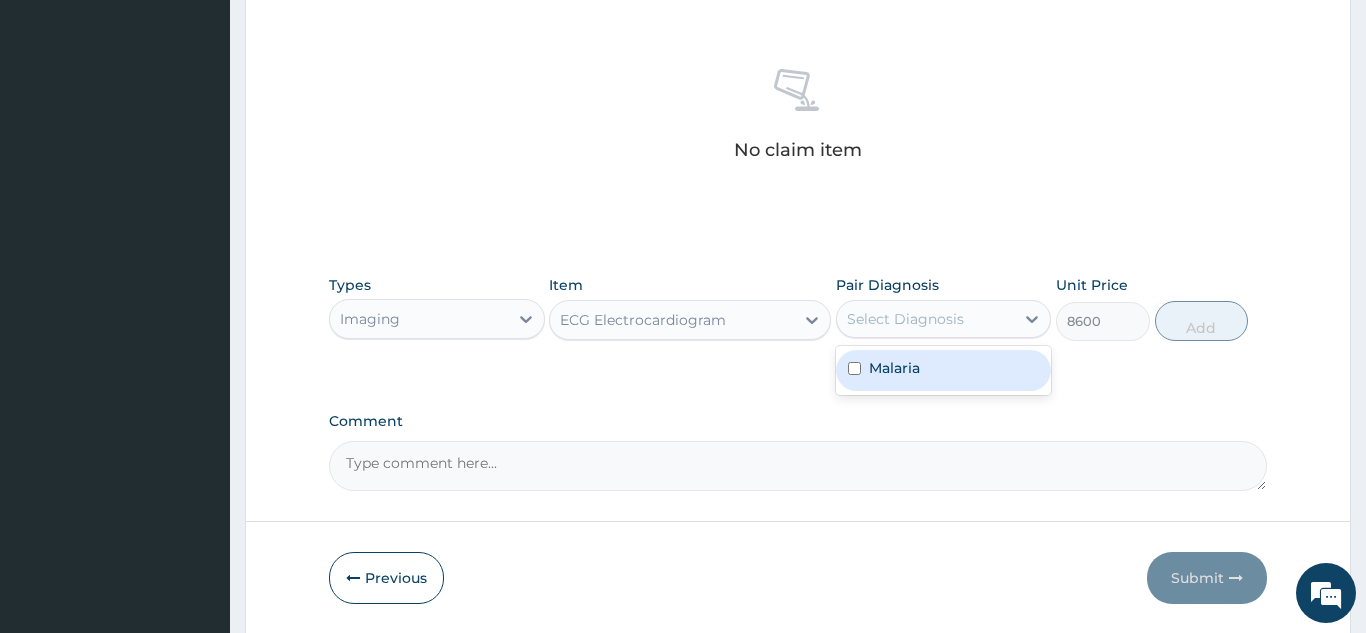 scroll, scrollTop: 714, scrollLeft: 0, axis: vertical 